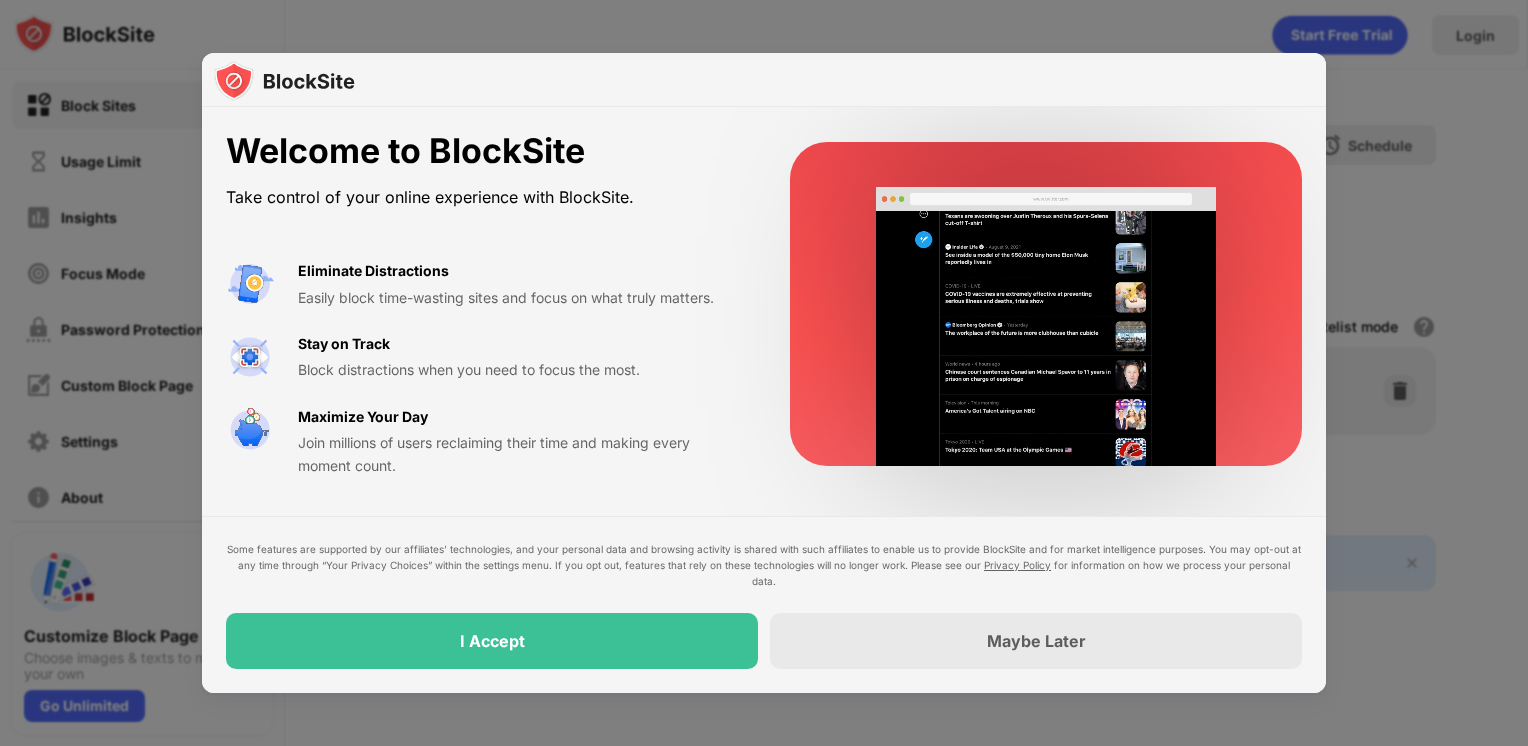 scroll, scrollTop: 0, scrollLeft: 0, axis: both 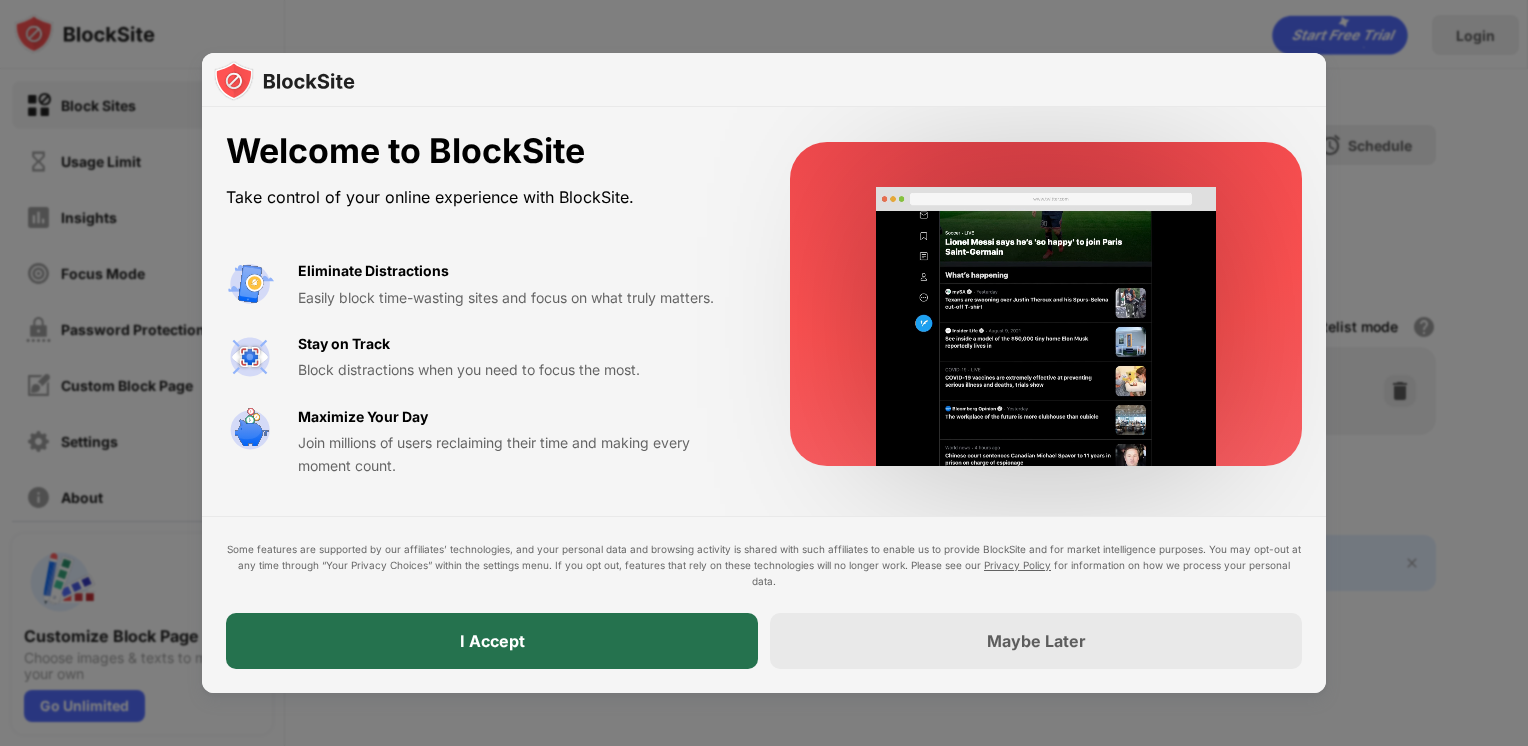 click on "I Accept" at bounding box center (492, 641) 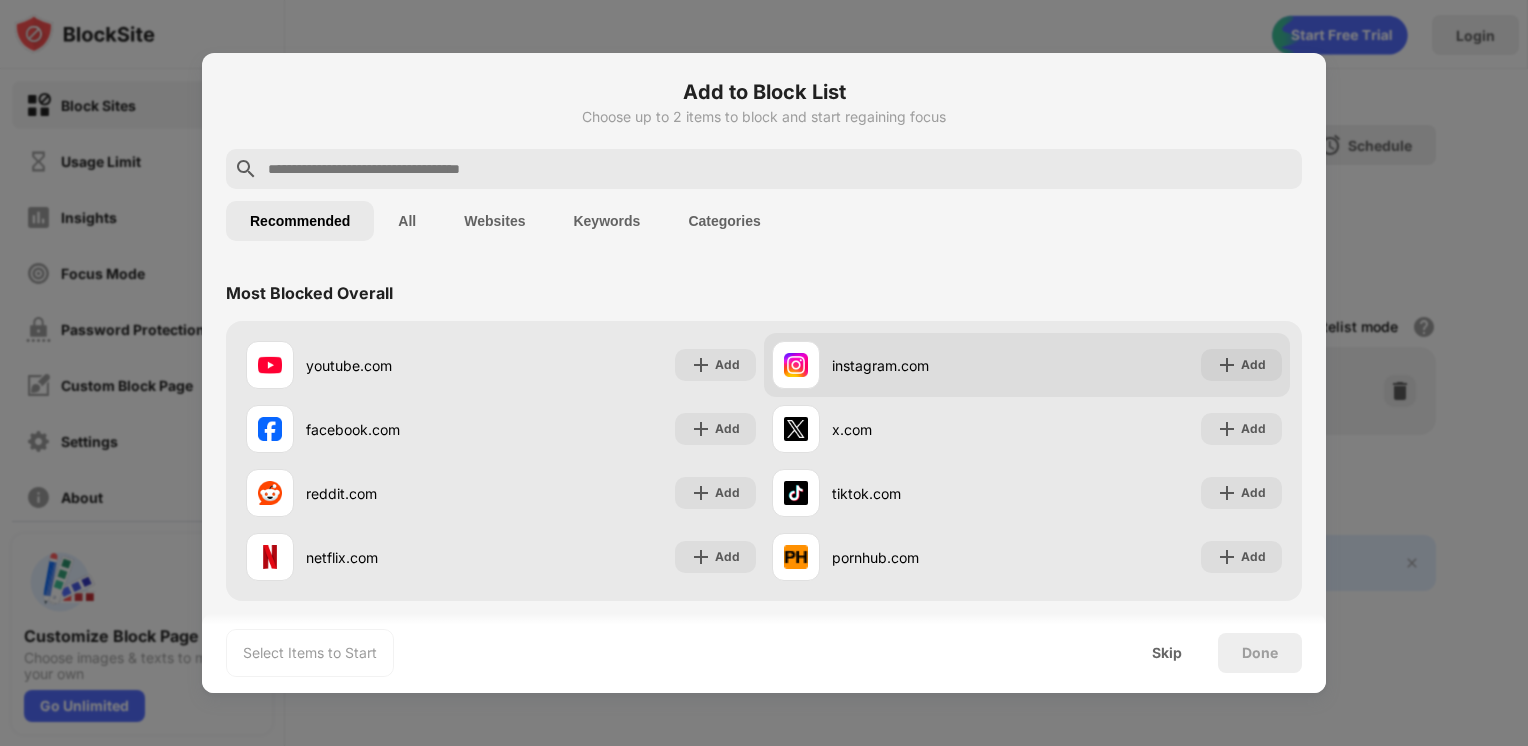 click on "instagram.com Add" at bounding box center (1027, 365) 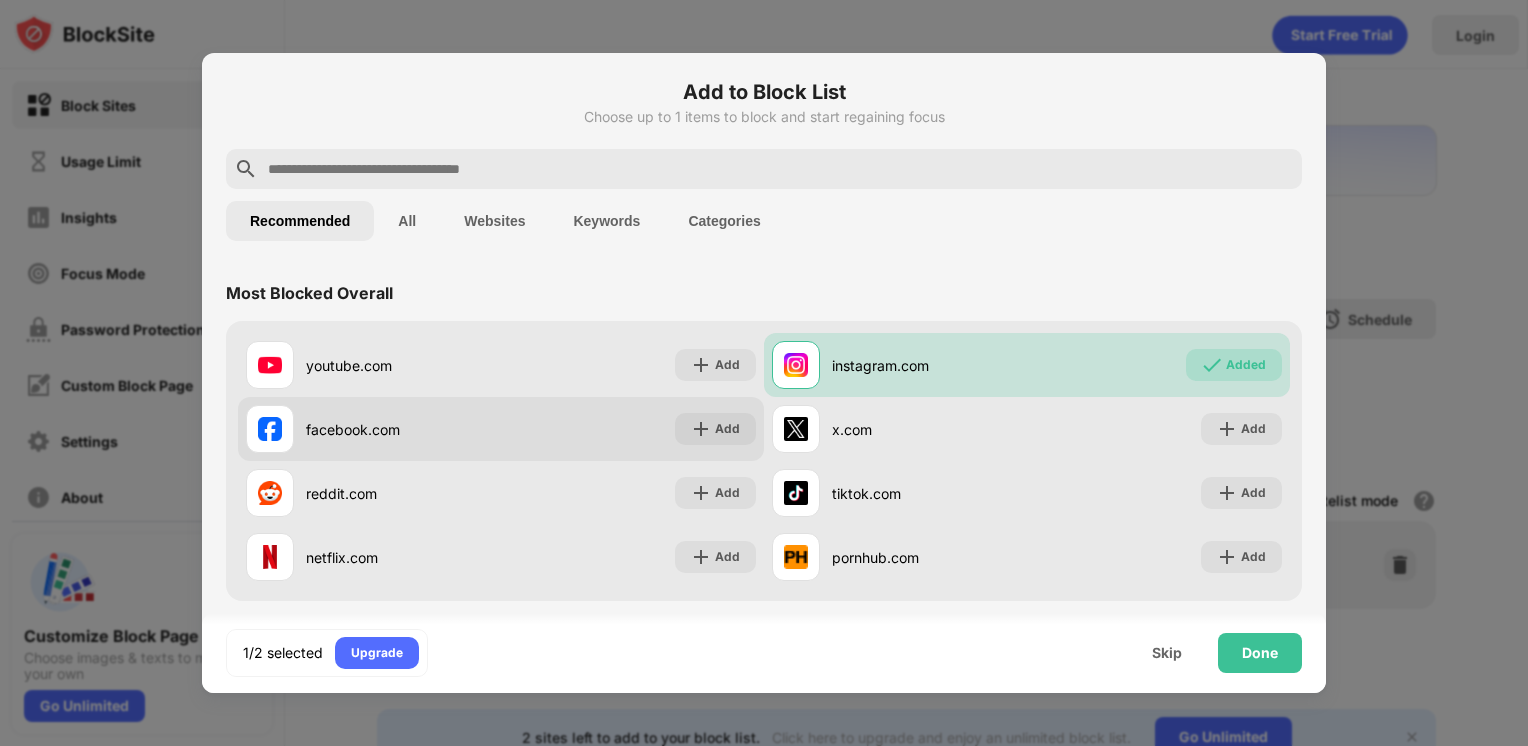 scroll, scrollTop: 0, scrollLeft: 0, axis: both 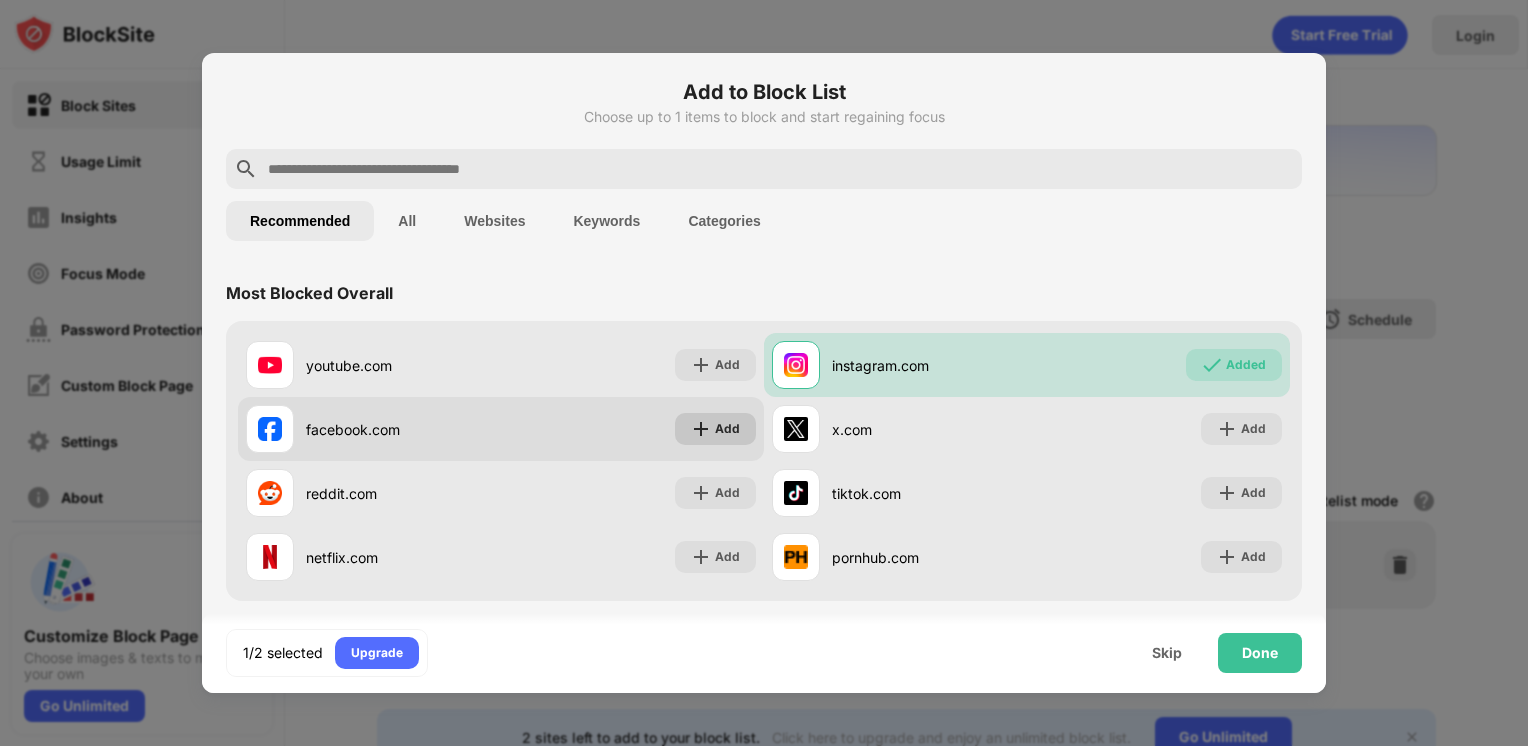 click on "Add" at bounding box center (727, 429) 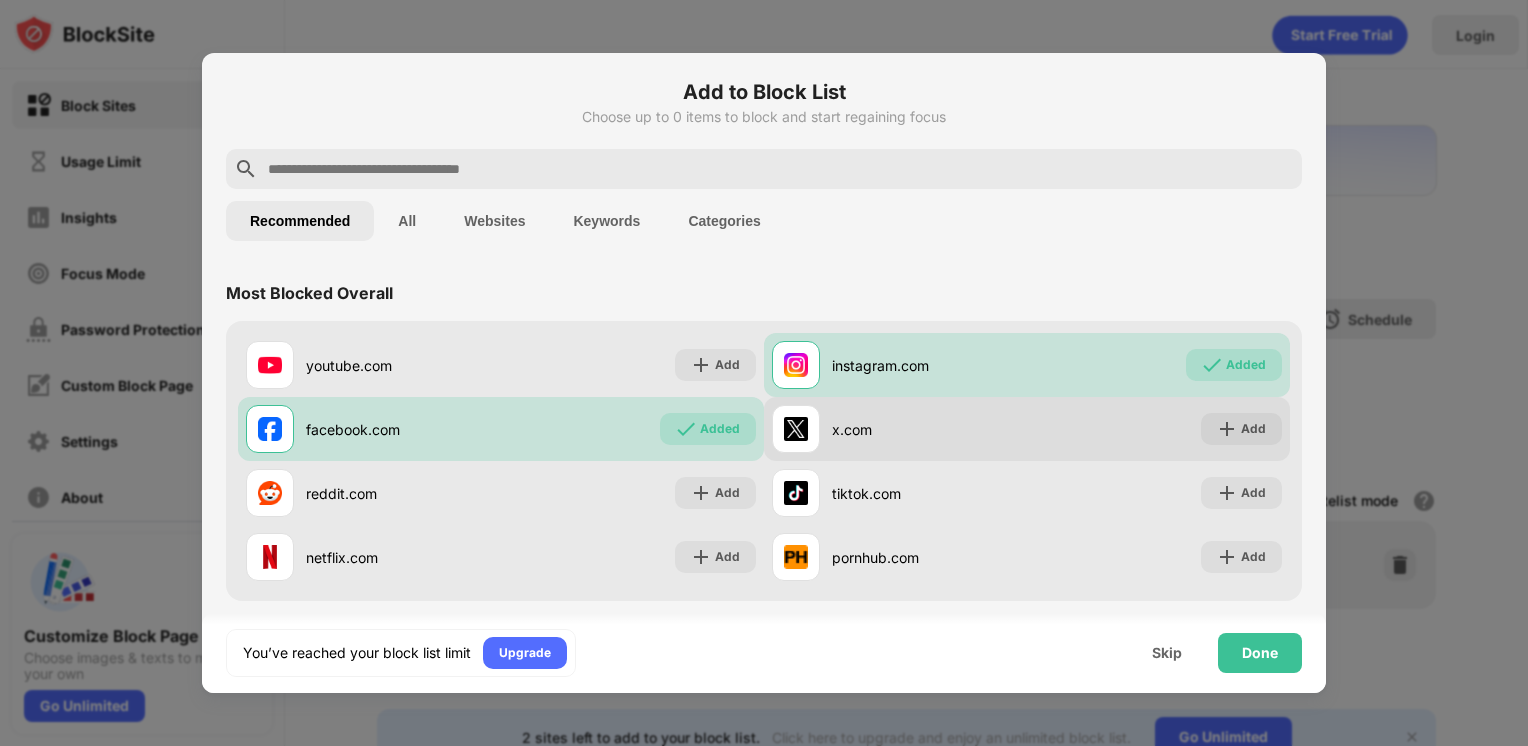 click on "x.com" at bounding box center (929, 429) 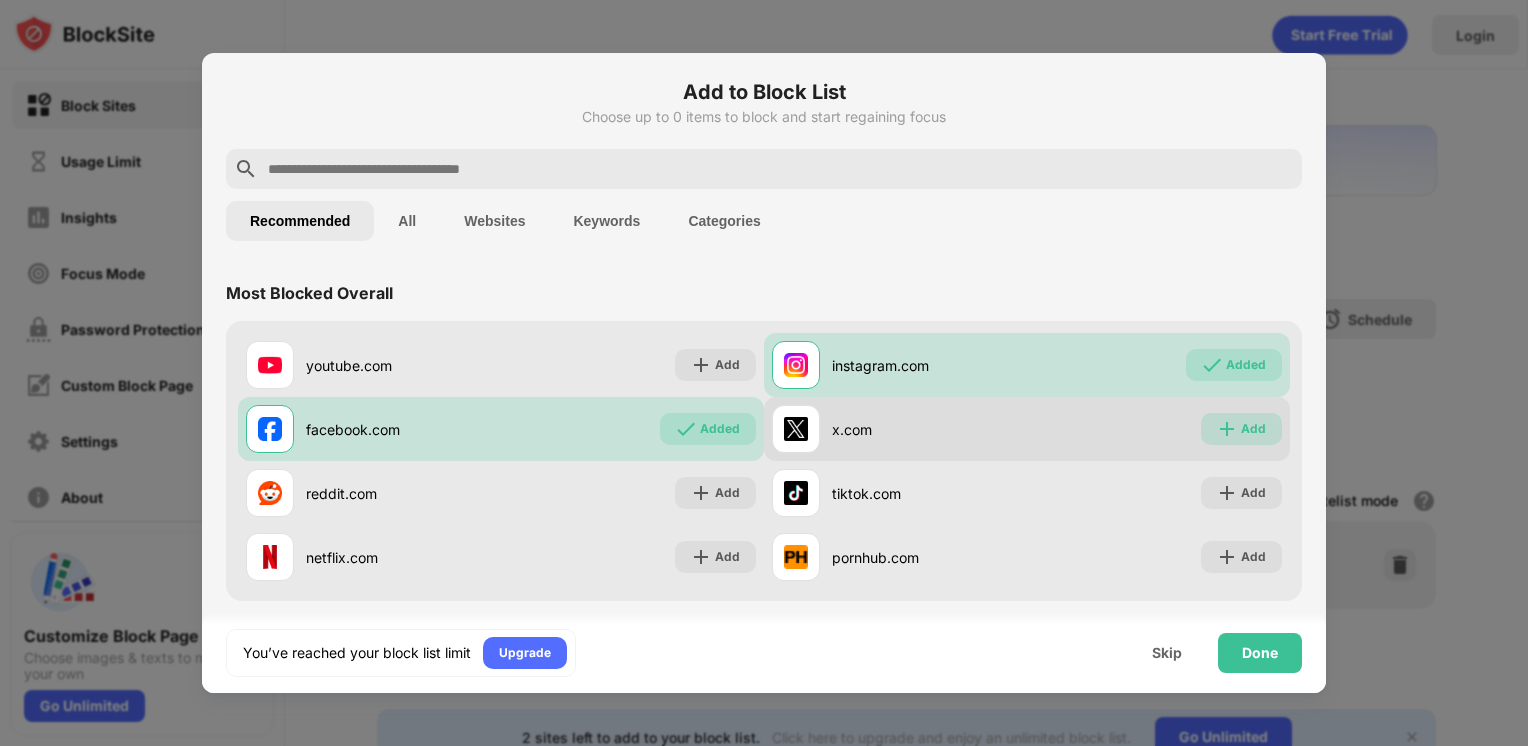 click on "Add" at bounding box center (1241, 429) 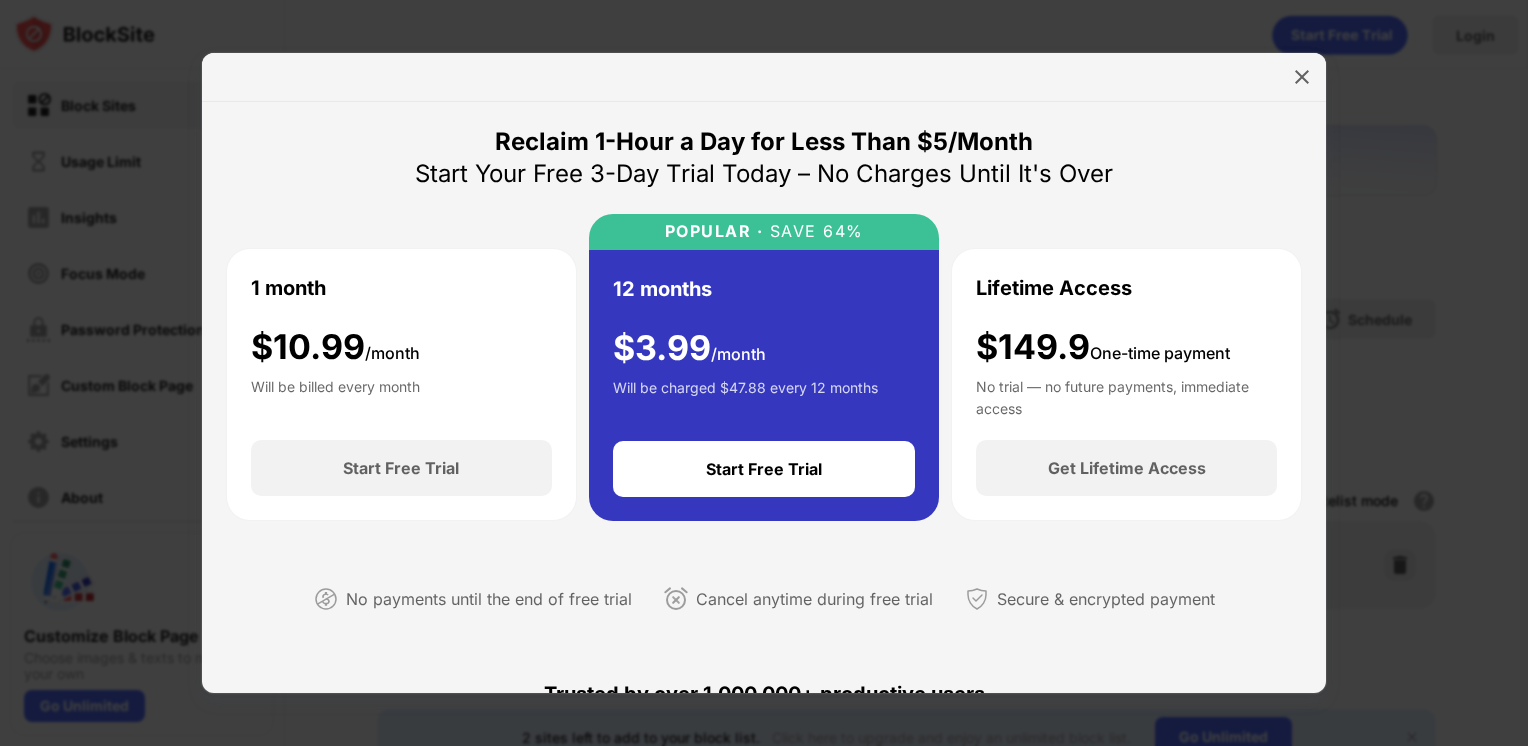 click at bounding box center [764, 77] 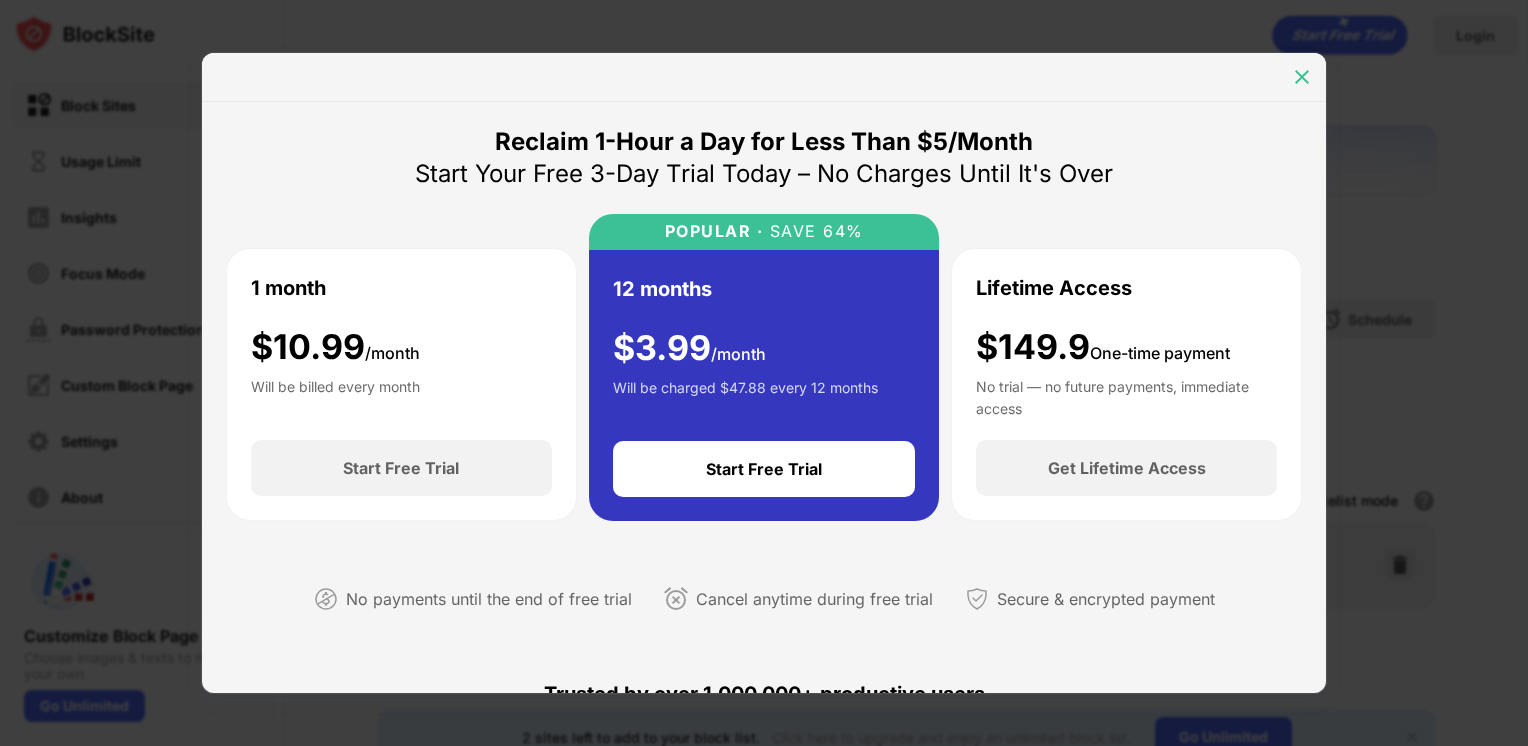 click at bounding box center (1302, 77) 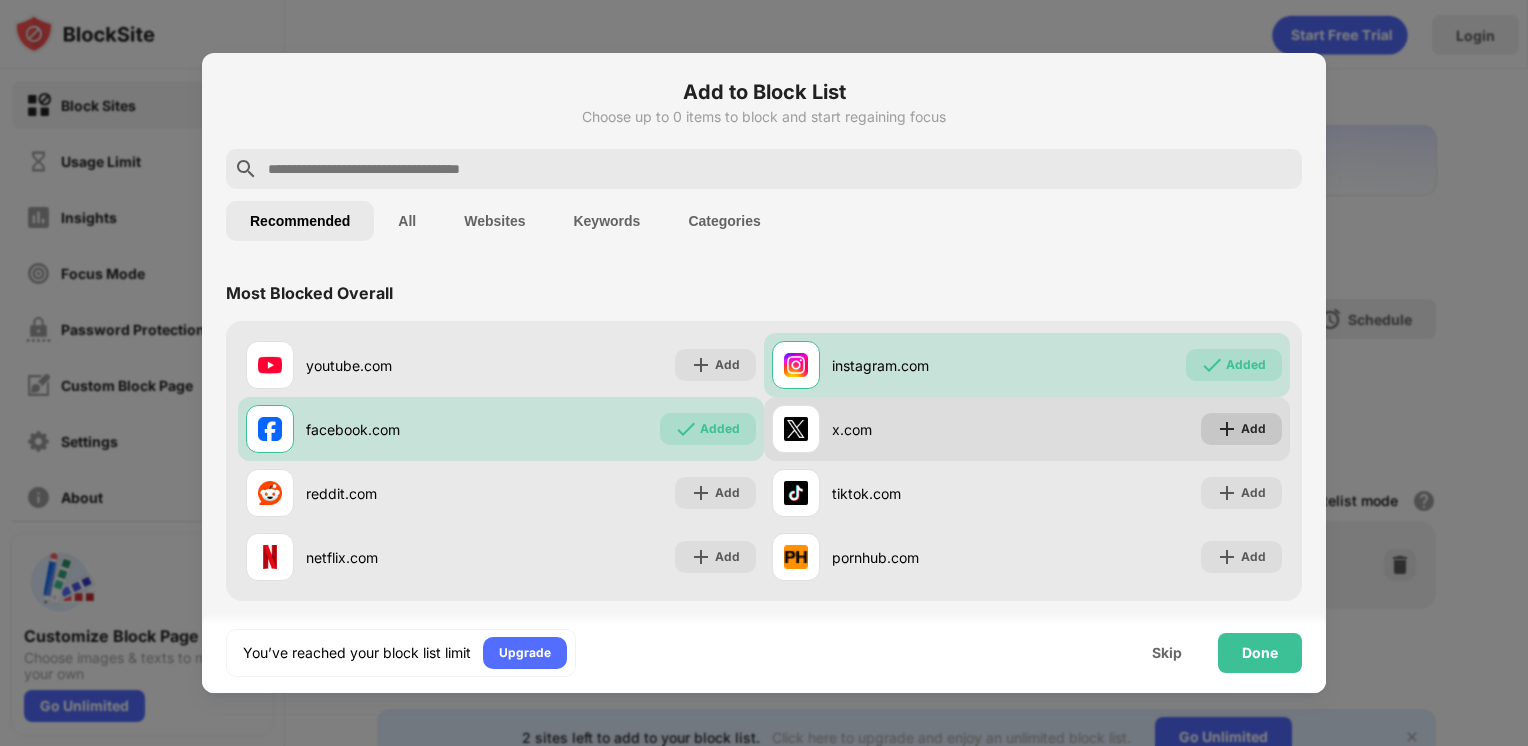scroll, scrollTop: 0, scrollLeft: 0, axis: both 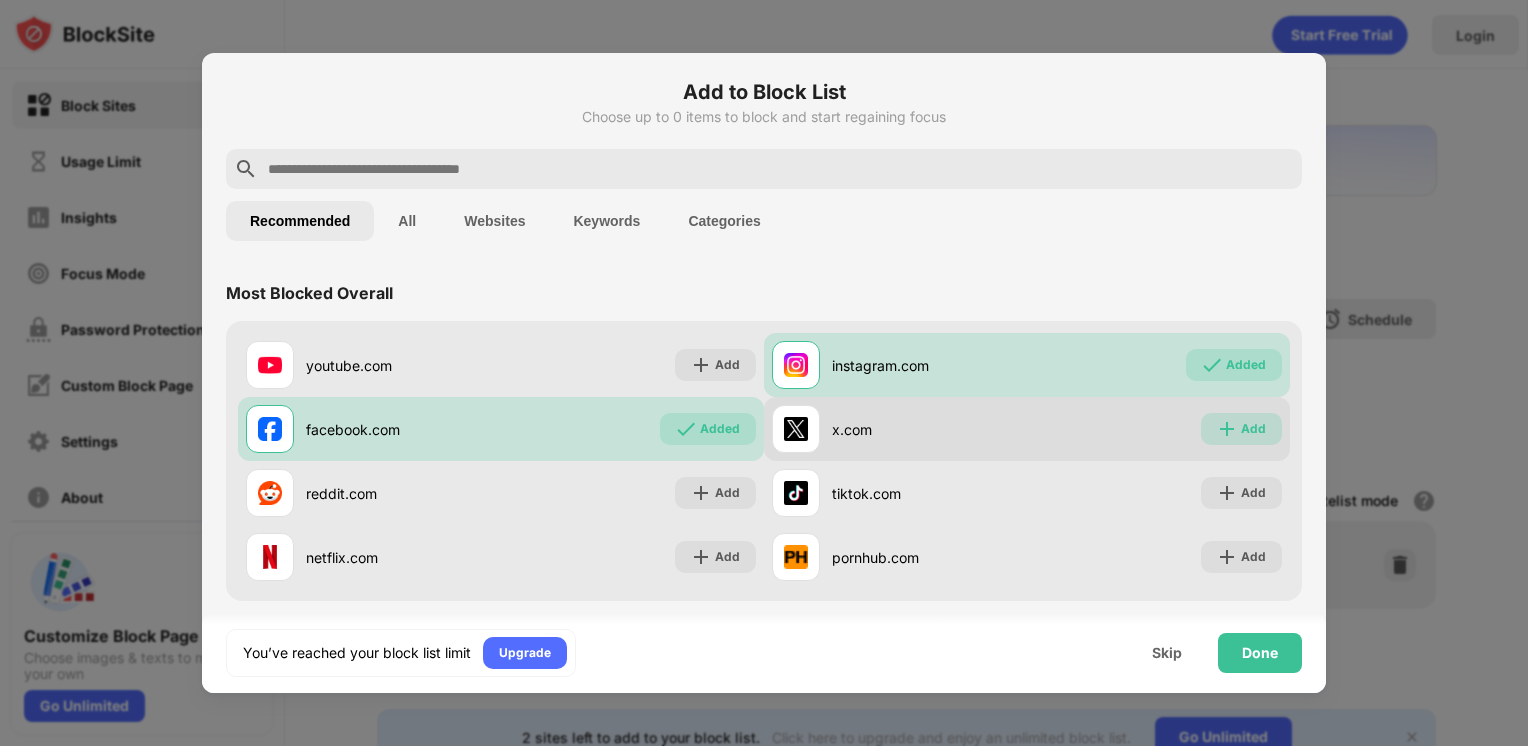 click at bounding box center [1227, 429] 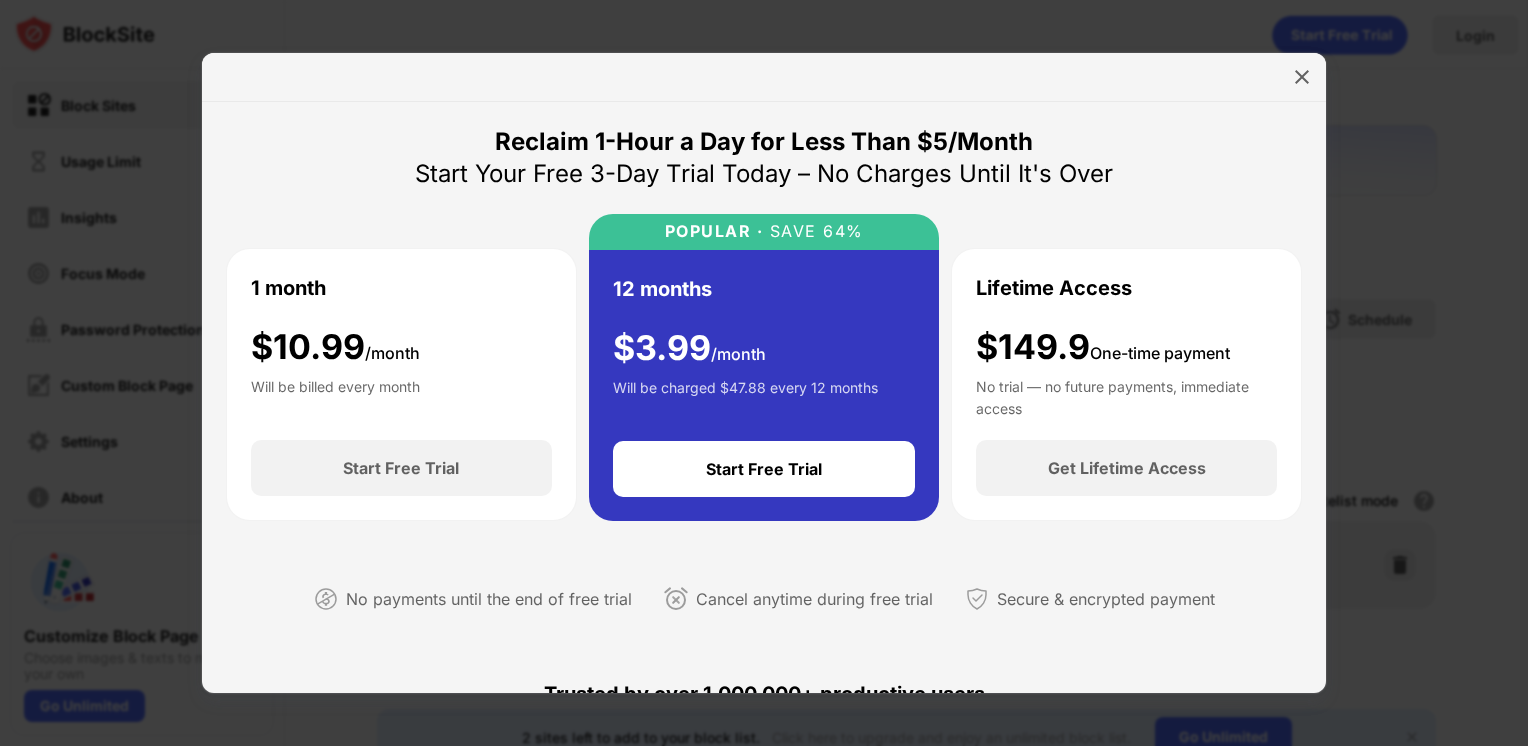 click at bounding box center (764, 373) 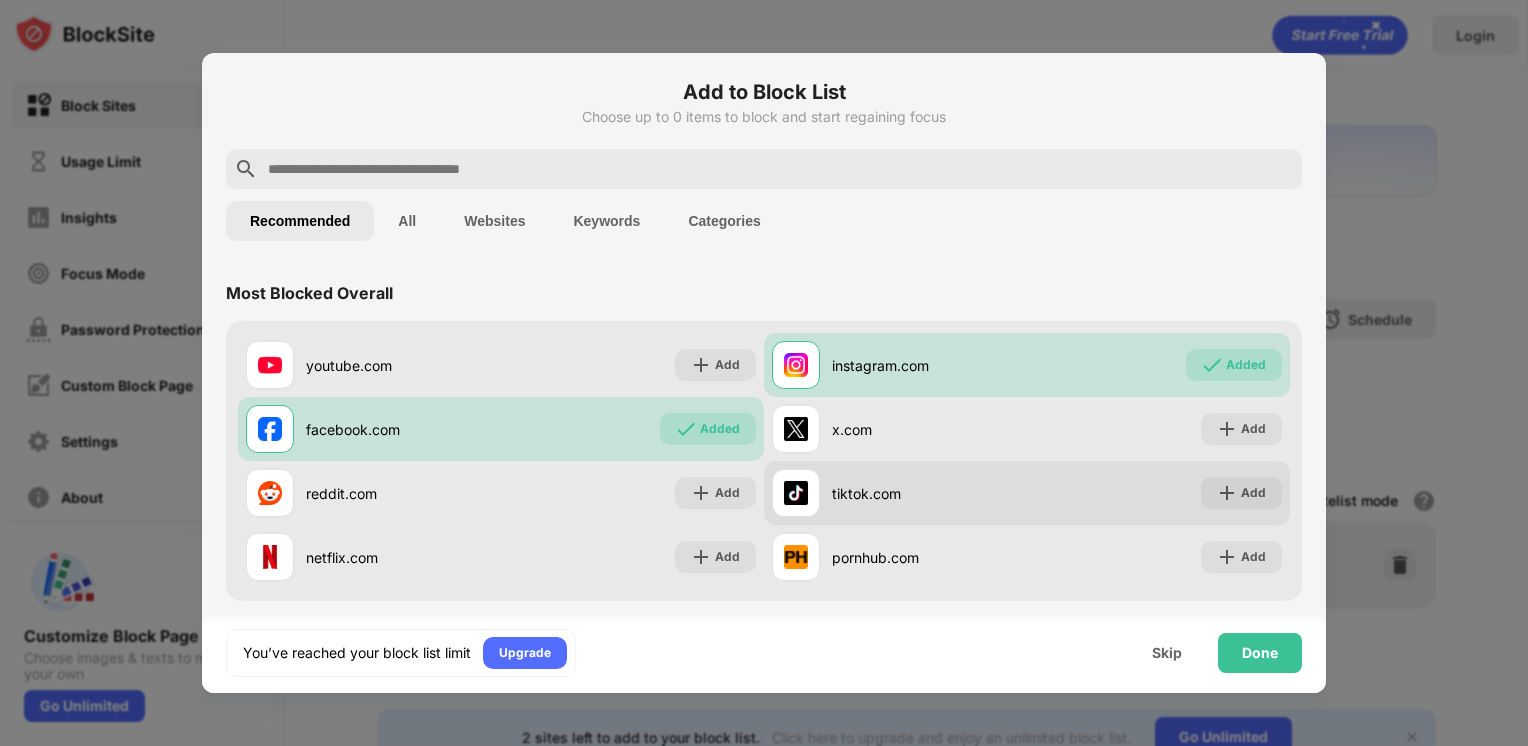 click on "tiktok.com Add" at bounding box center (1027, 493) 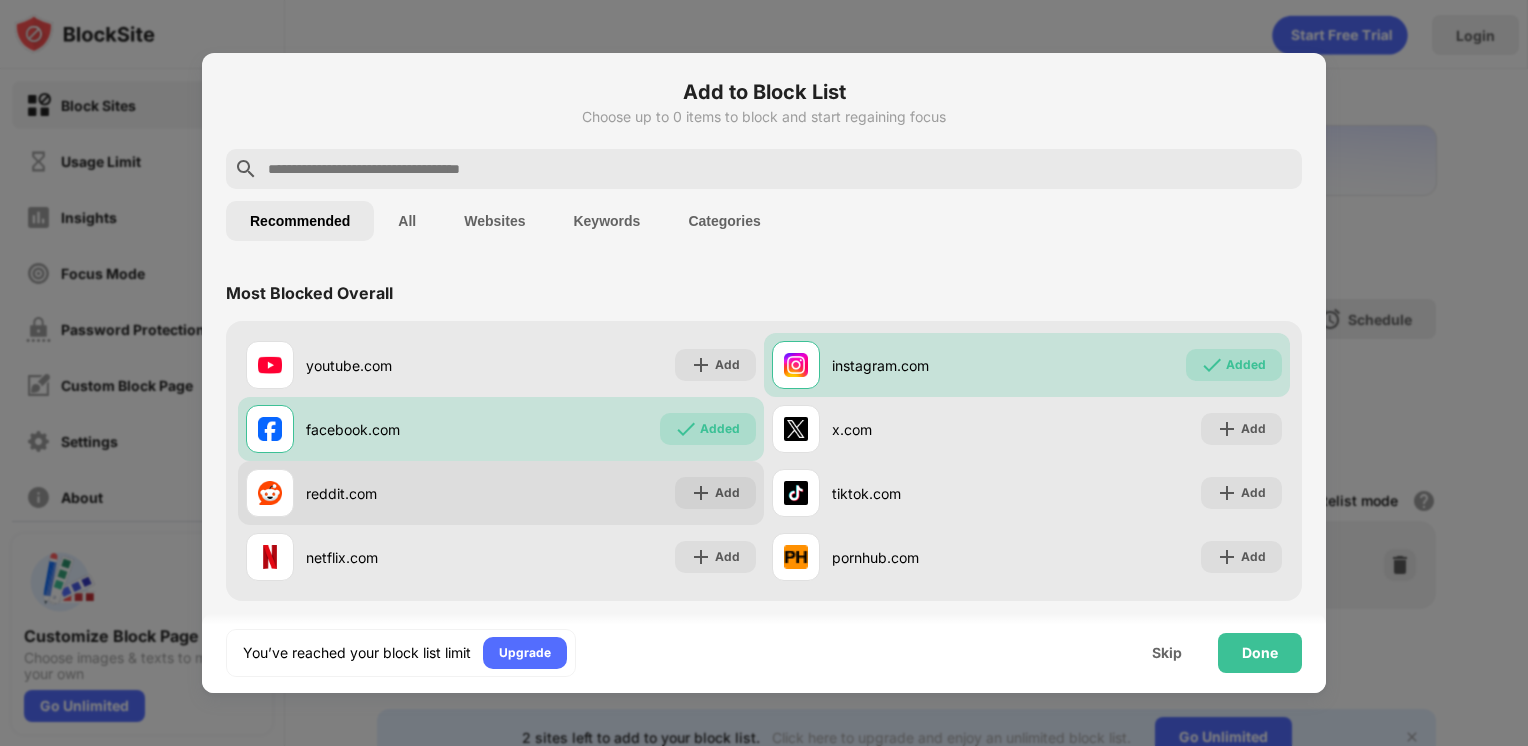 scroll, scrollTop: 0, scrollLeft: 0, axis: both 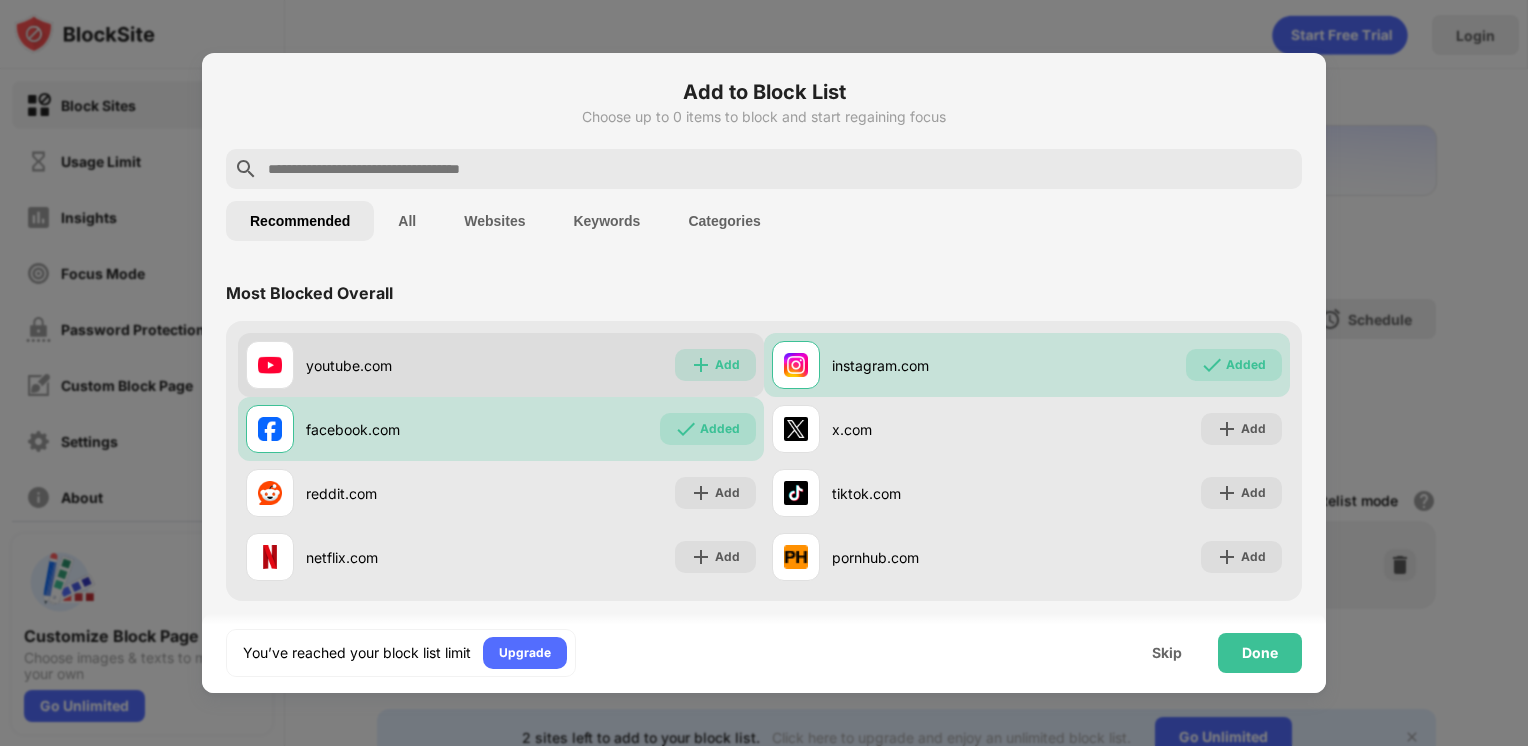 click at bounding box center (701, 365) 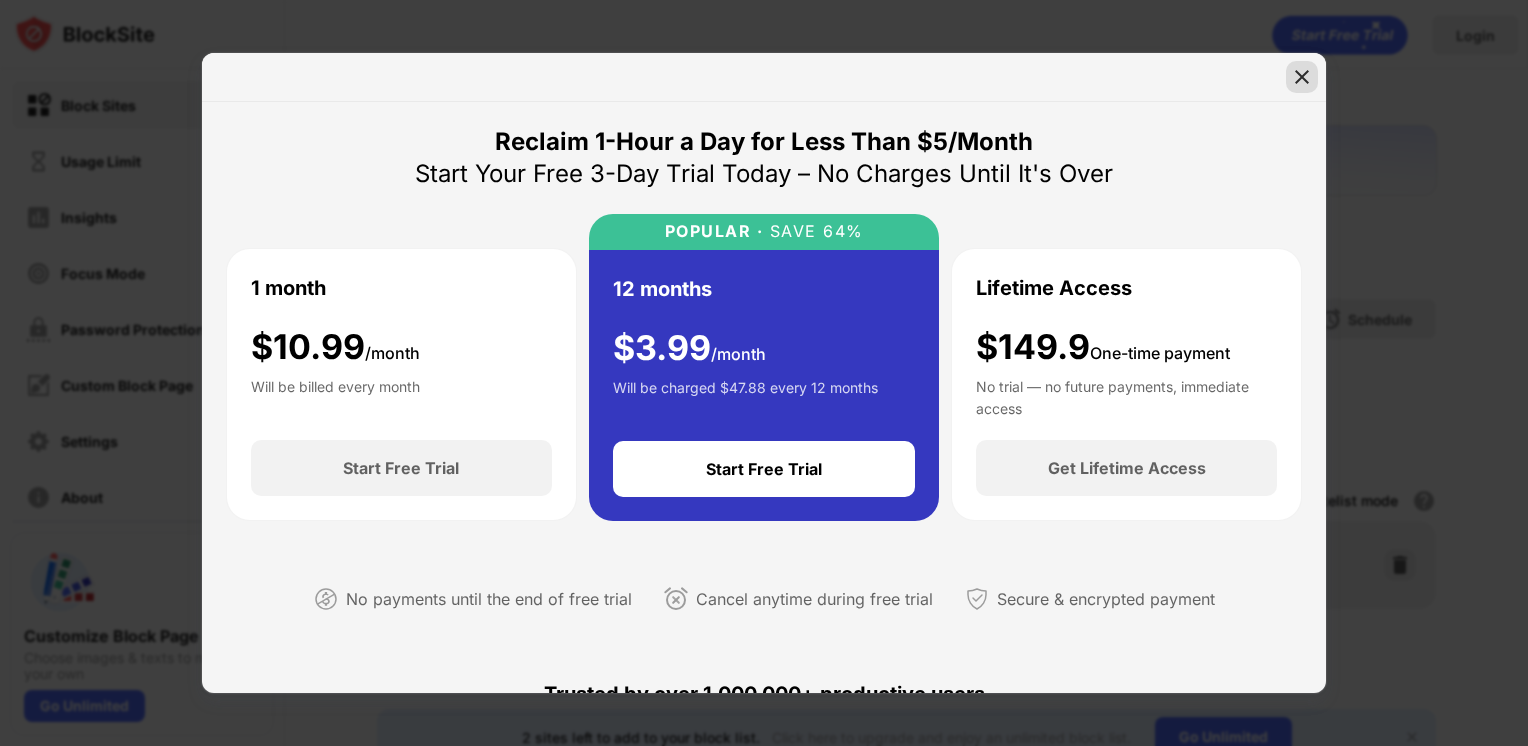 click at bounding box center (1302, 77) 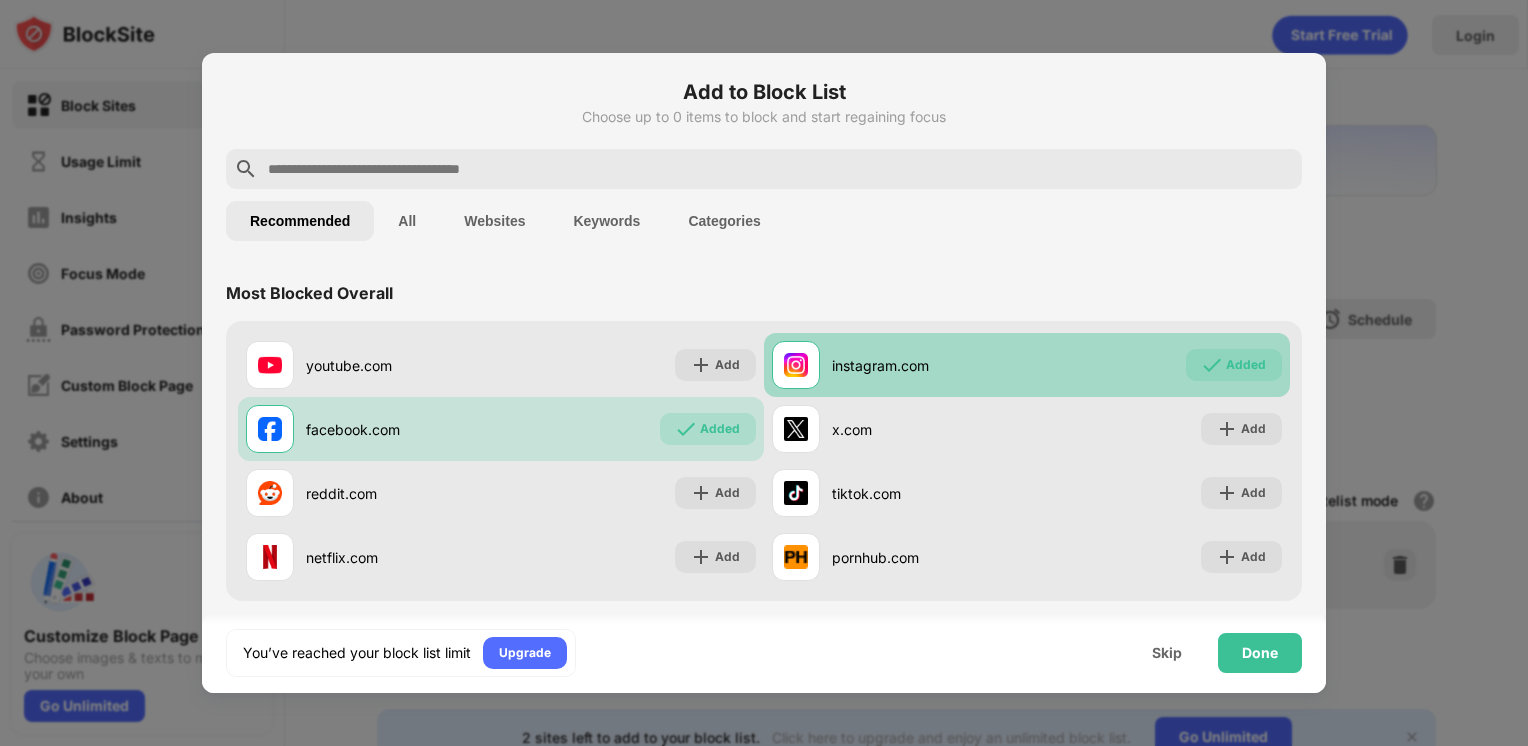 click on "instagram.com Added" at bounding box center [1027, 365] 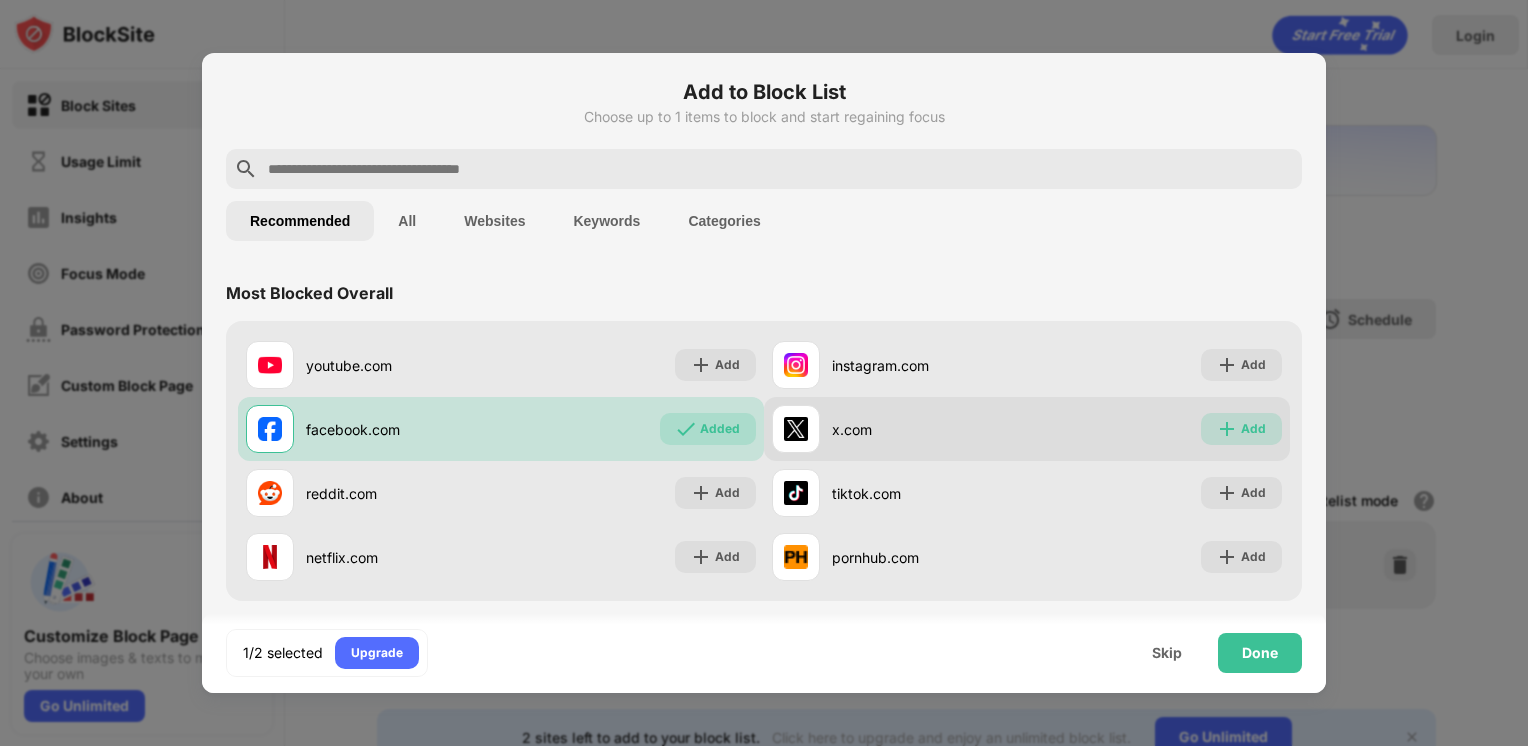 click at bounding box center (1227, 429) 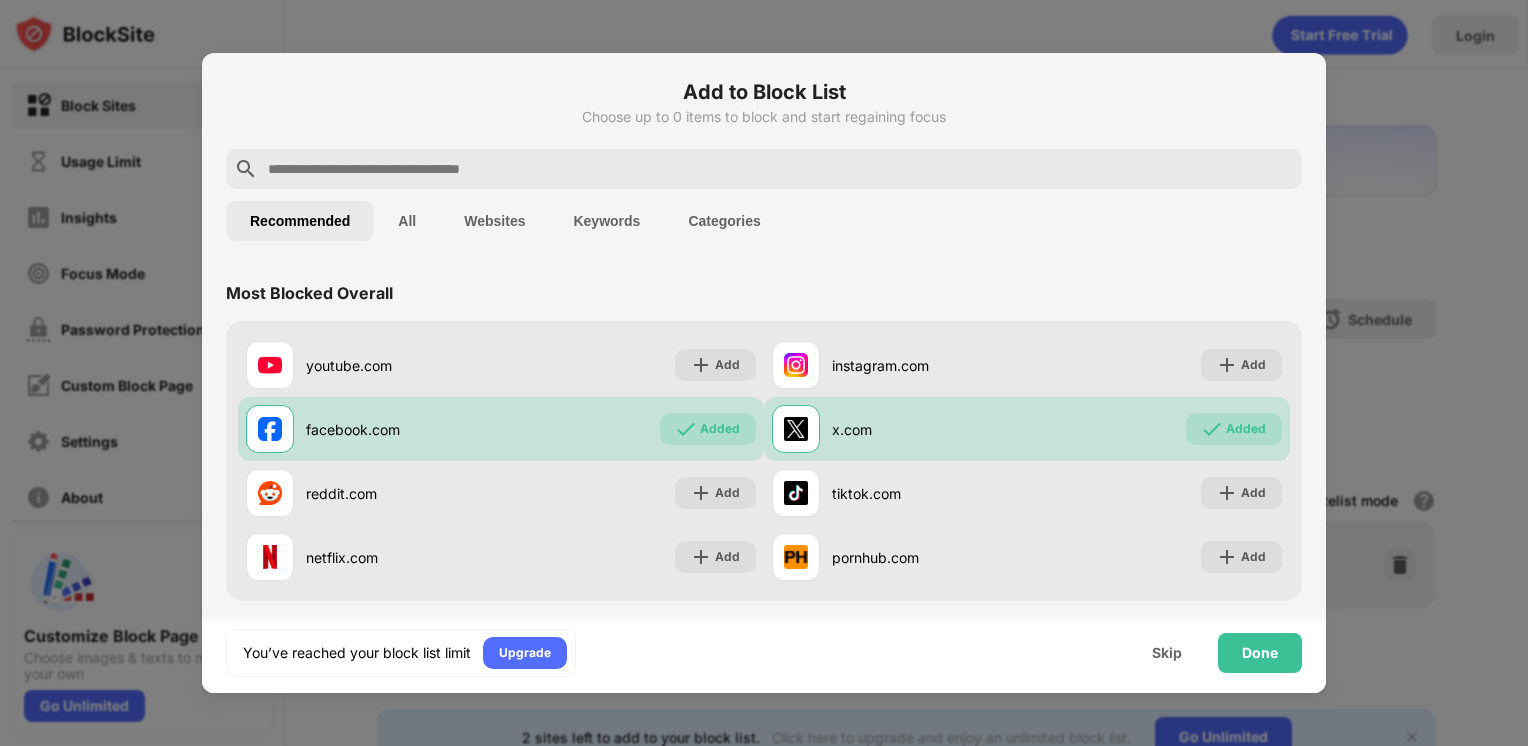 scroll, scrollTop: 0, scrollLeft: 0, axis: both 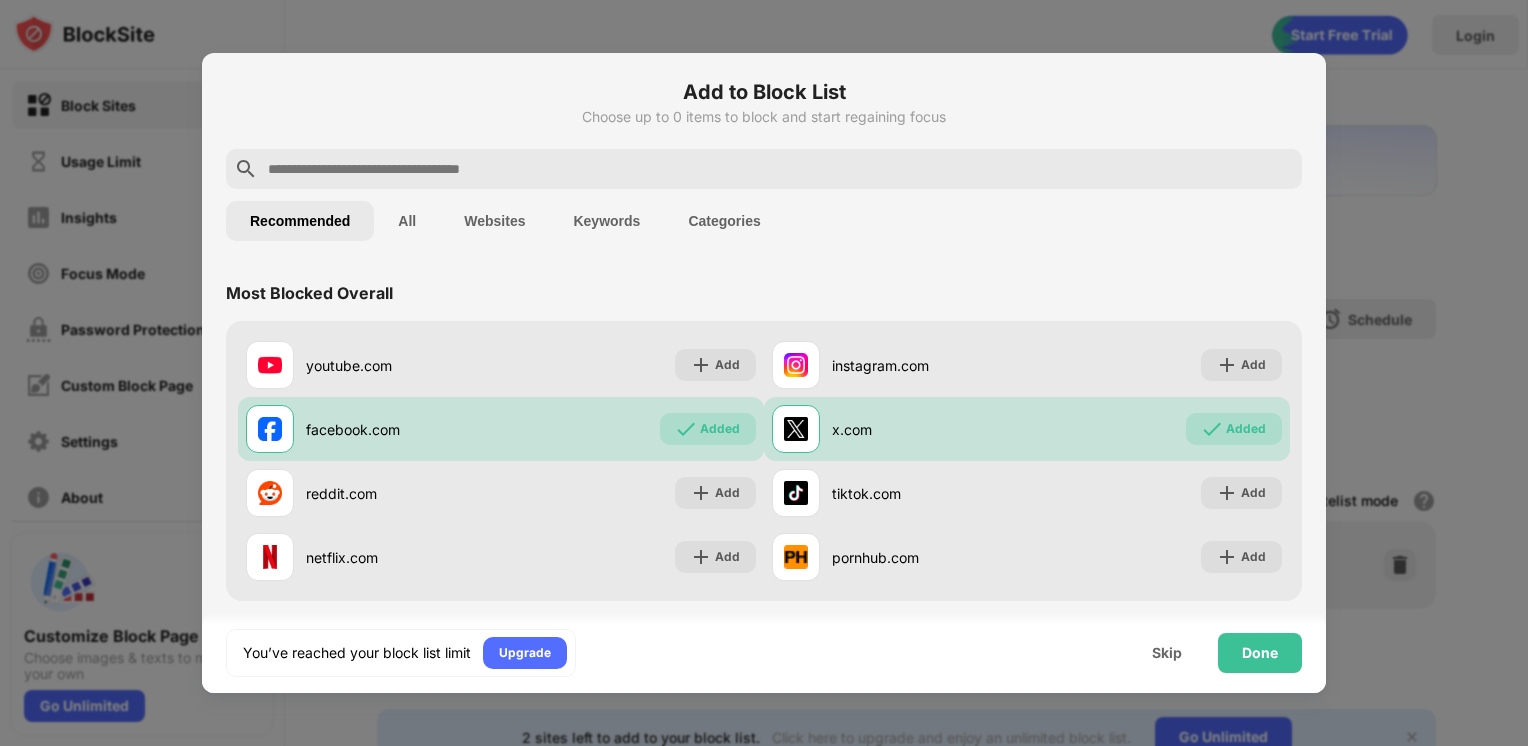 click on "Websites" at bounding box center [494, 221] 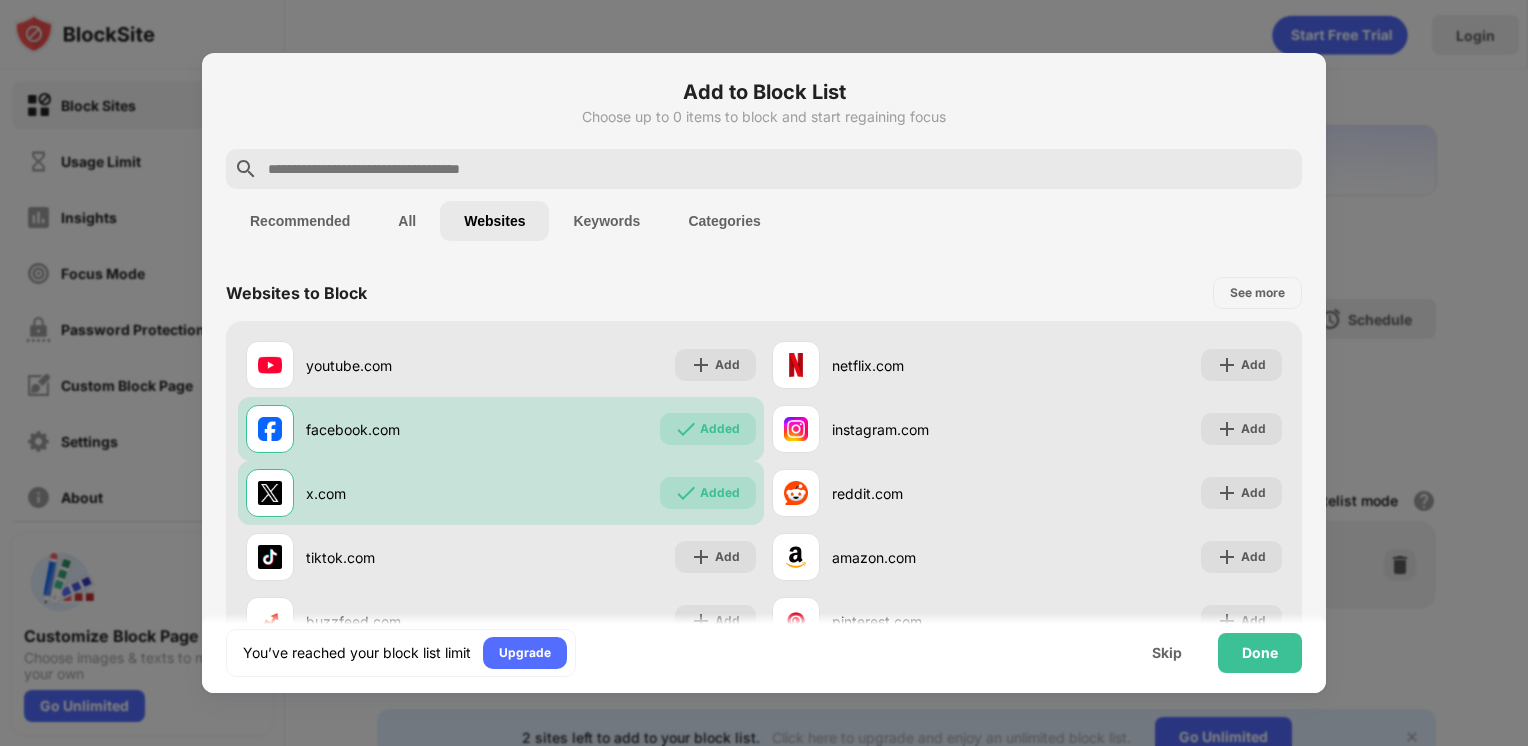 click on "Websites to Block See more youtube.com Add netflix.com Add facebook.com Added instagram.com Add x.com Added reddit.com Add tiktok.com Add amazon.com Add buzzfeed.com Add pinterest.com Add Your Top Visited Websites Personalized Blocking Suggestions Let us see which sites you visit so we can personalize your block suggestions Show me the sites I visit the most" at bounding box center [764, 629] 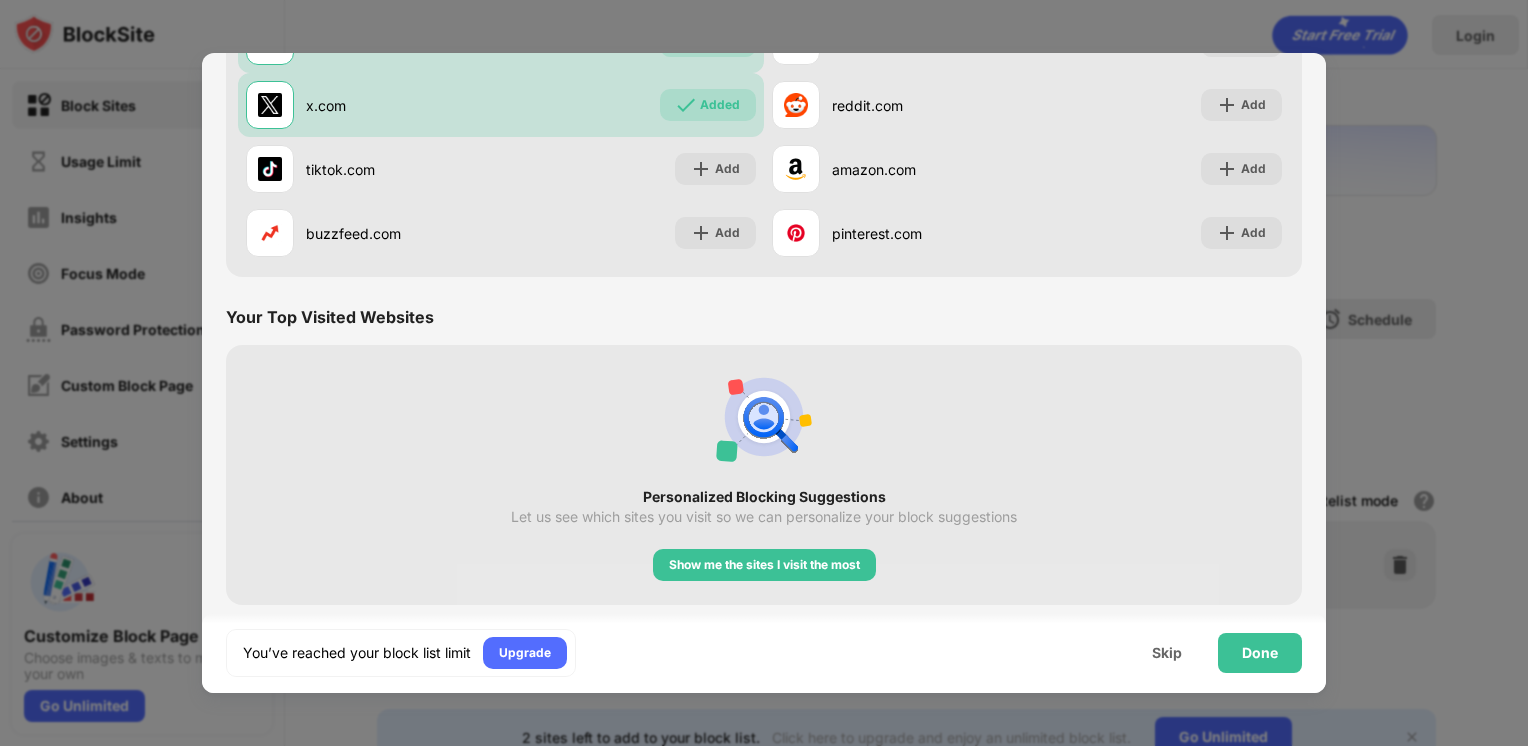 click on "Websites to Block See more youtube.com Add netflix.com Add facebook.com Added instagram.com Add x.com Added reddit.com Add tiktok.com Add amazon.com Add buzzfeed.com Add pinterest.com Add Your Top Visited Websites Personalized Blocking Suggestions Let us see which sites you visit so we can personalize your block suggestions Show me the sites I visit the most" at bounding box center [764, 241] 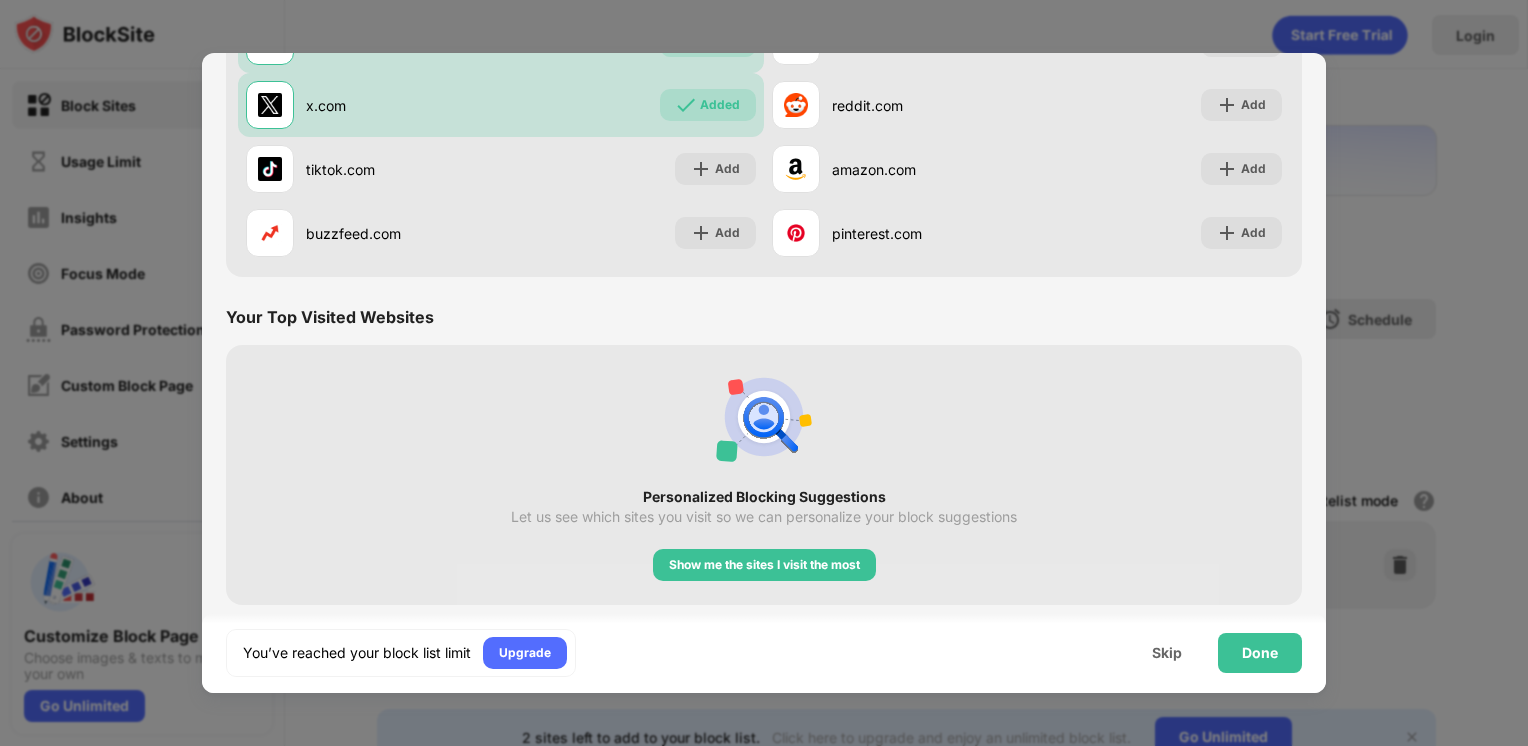 click on "Websites to Block See more youtube.com Add netflix.com Add facebook.com Added instagram.com Add x.com Added reddit.com Add tiktok.com Add amazon.com Add buzzfeed.com Add pinterest.com Add Your Top Visited Websites Personalized Blocking Suggestions Let us see which sites you visit so we can personalize your block suggestions Show me the sites I visit the most" at bounding box center (764, 241) 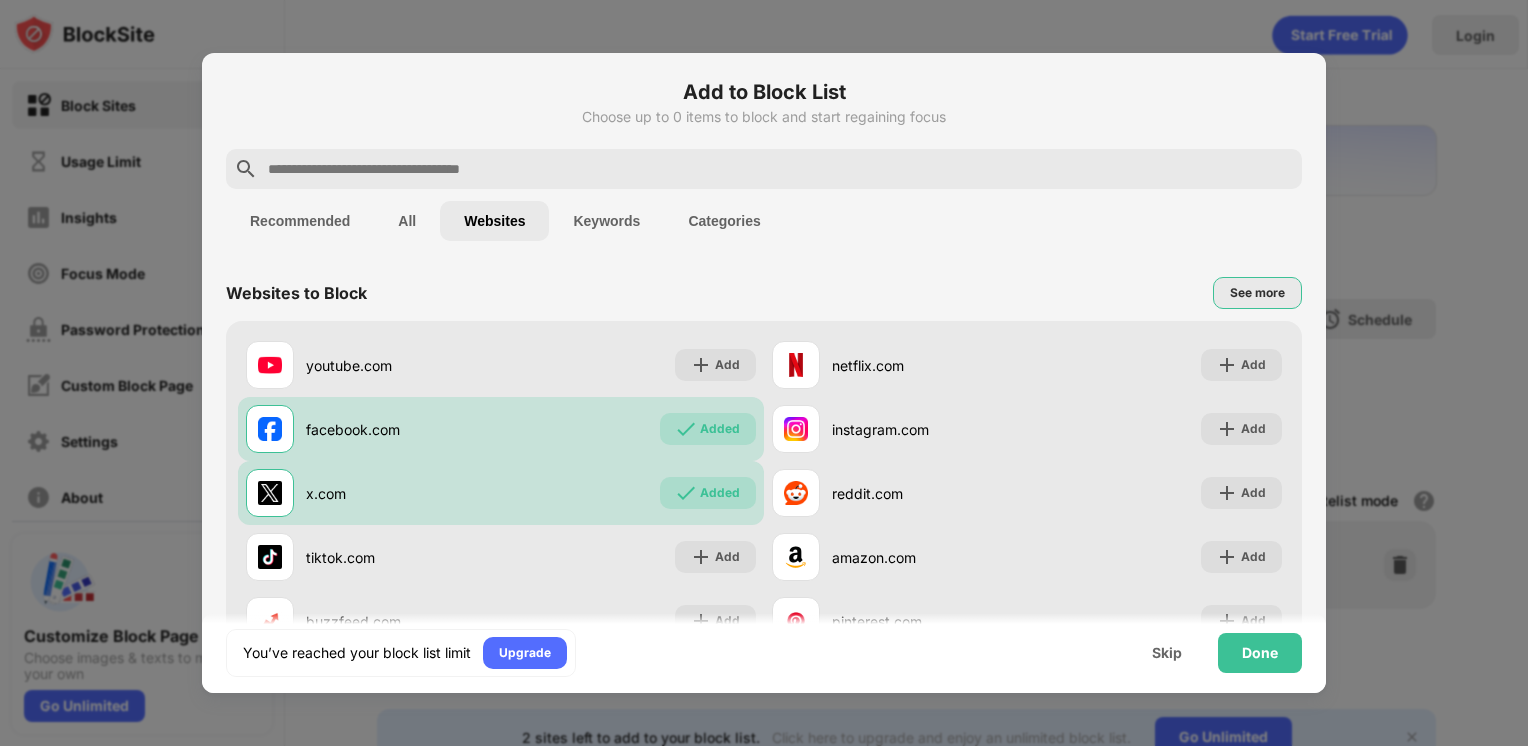 click on "See more" at bounding box center [1257, 293] 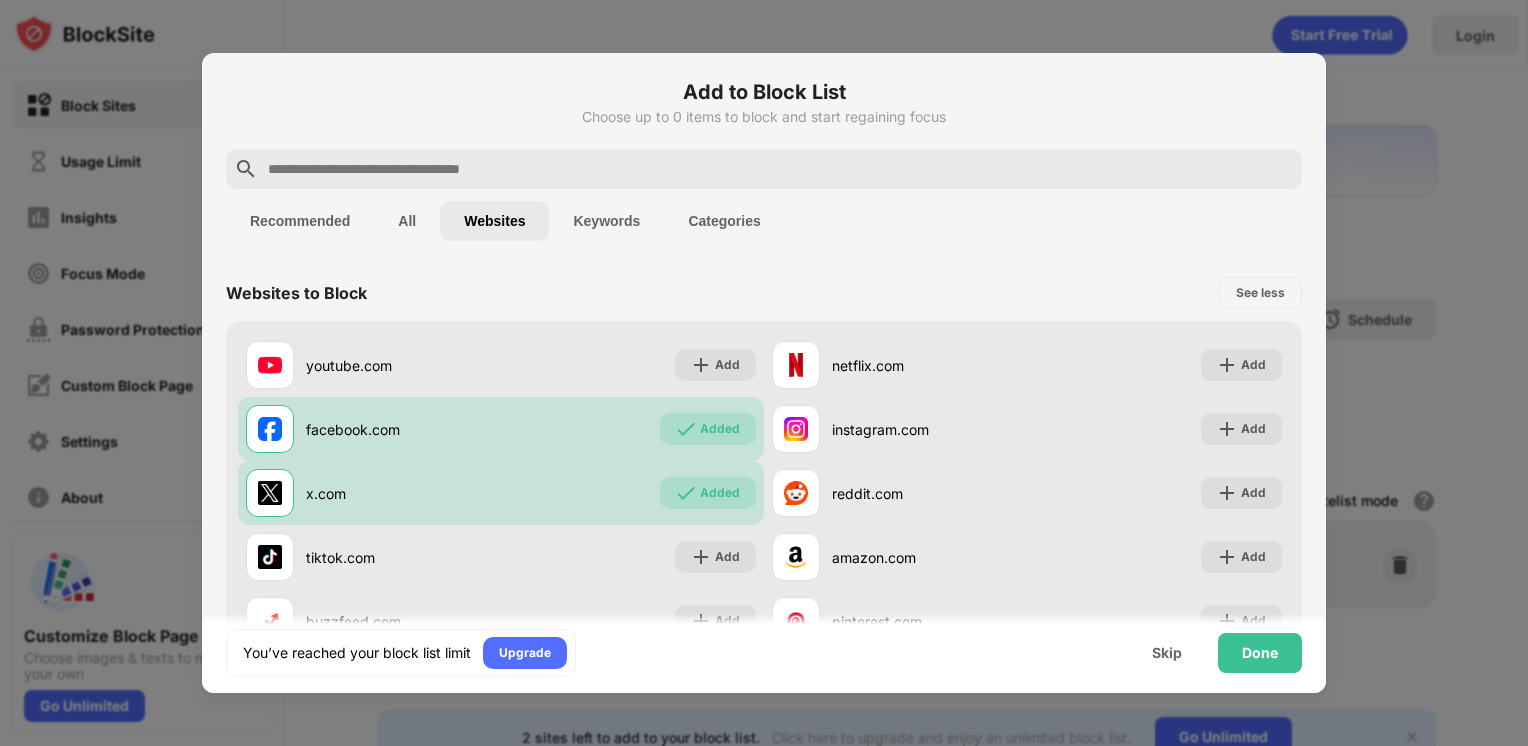 click at bounding box center [764, 169] 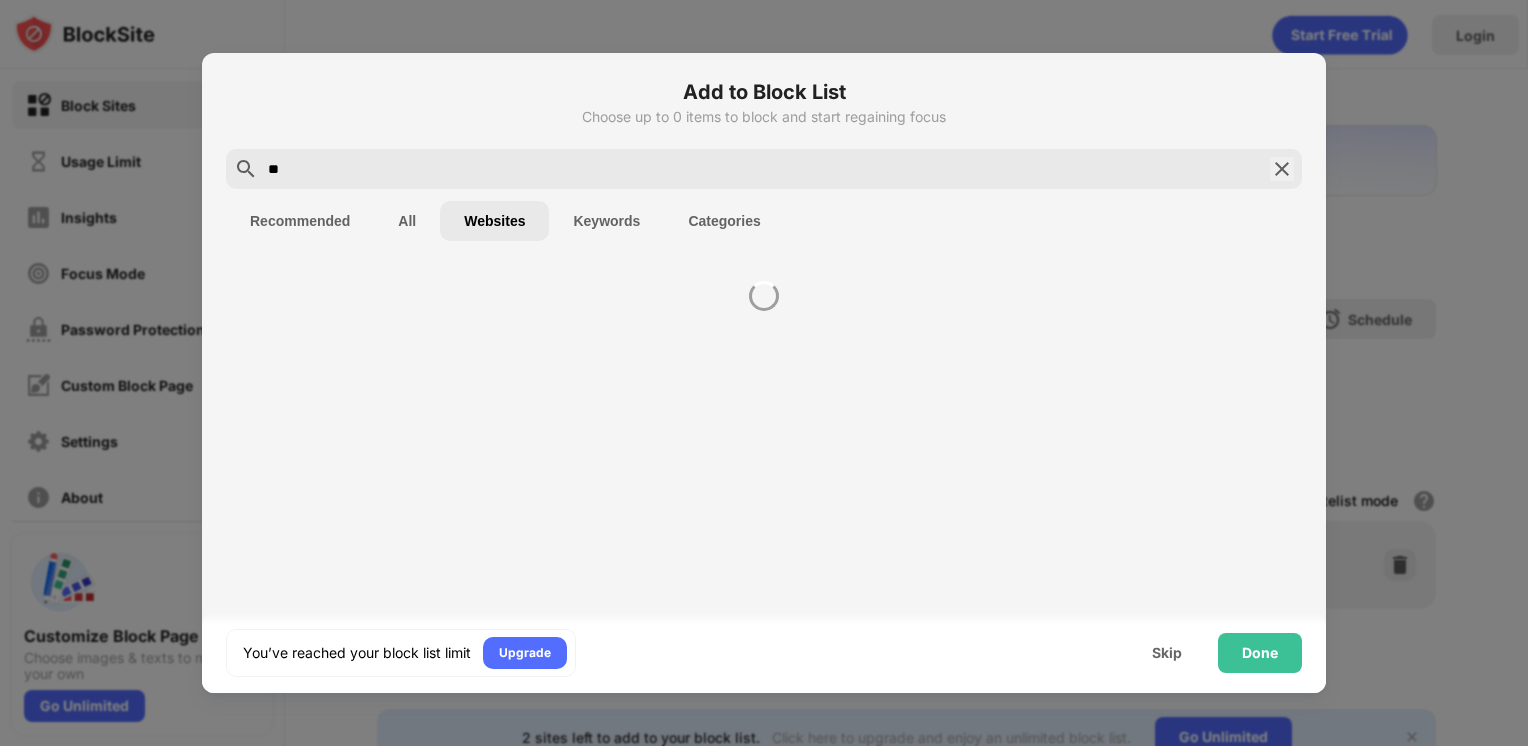 type on "*" 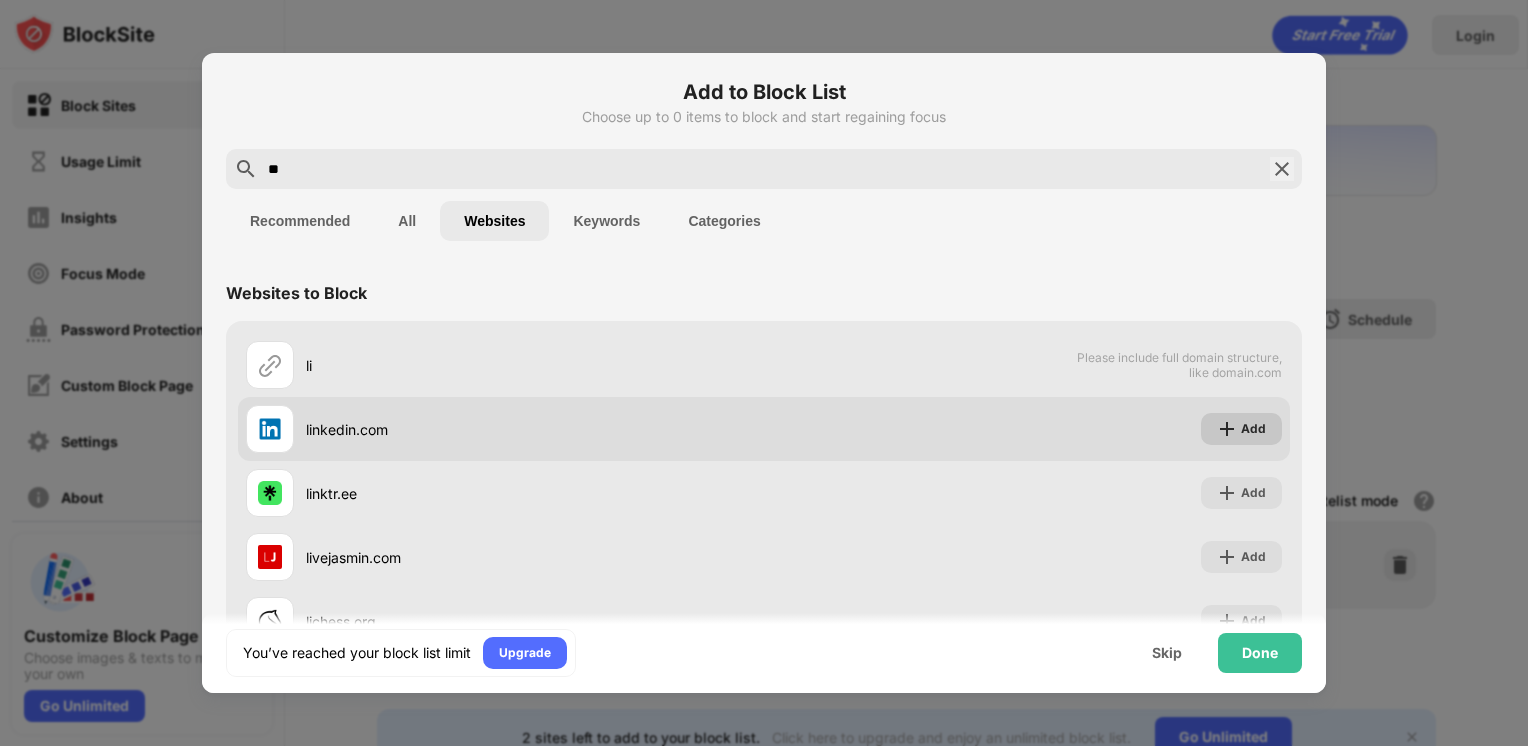 type on "**" 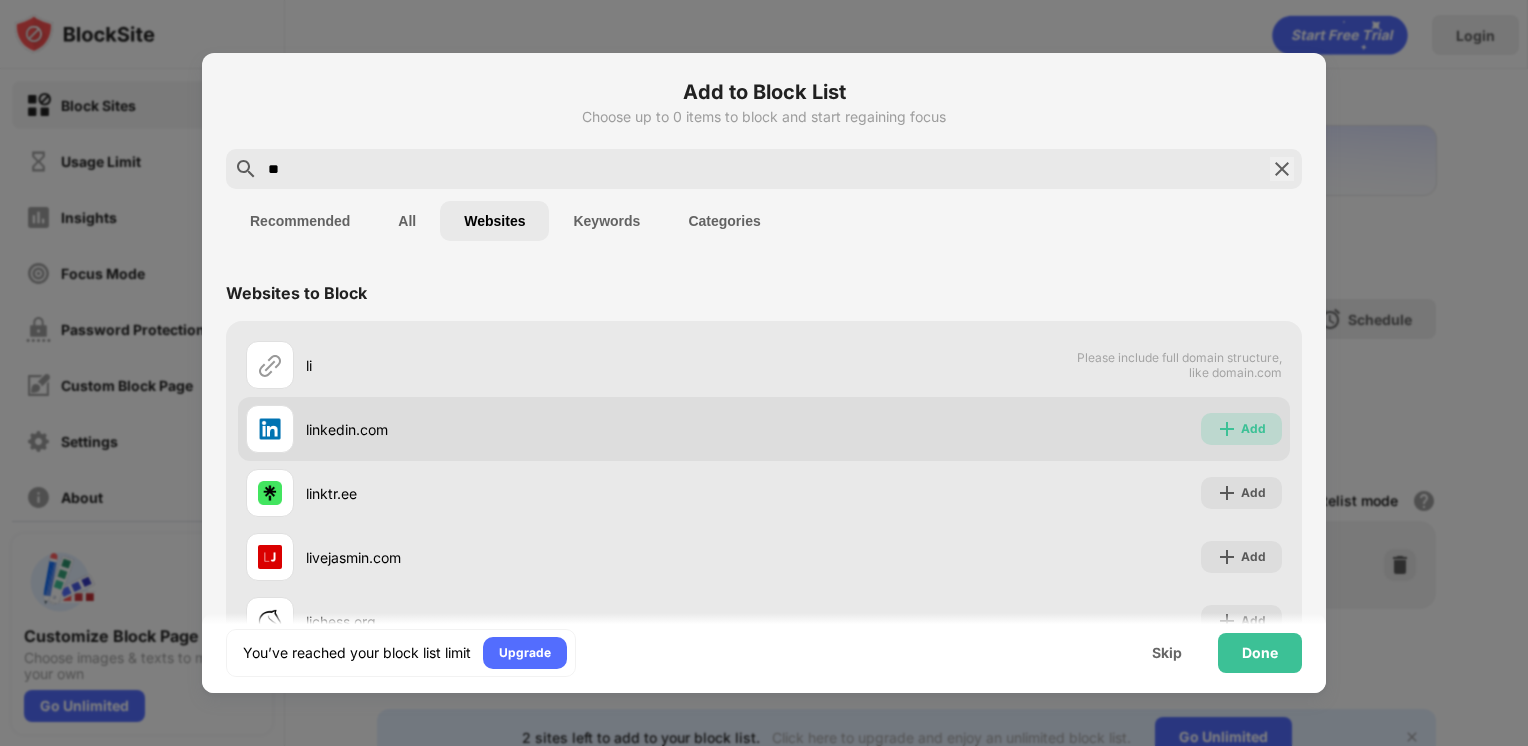 click on "Add" at bounding box center [1241, 429] 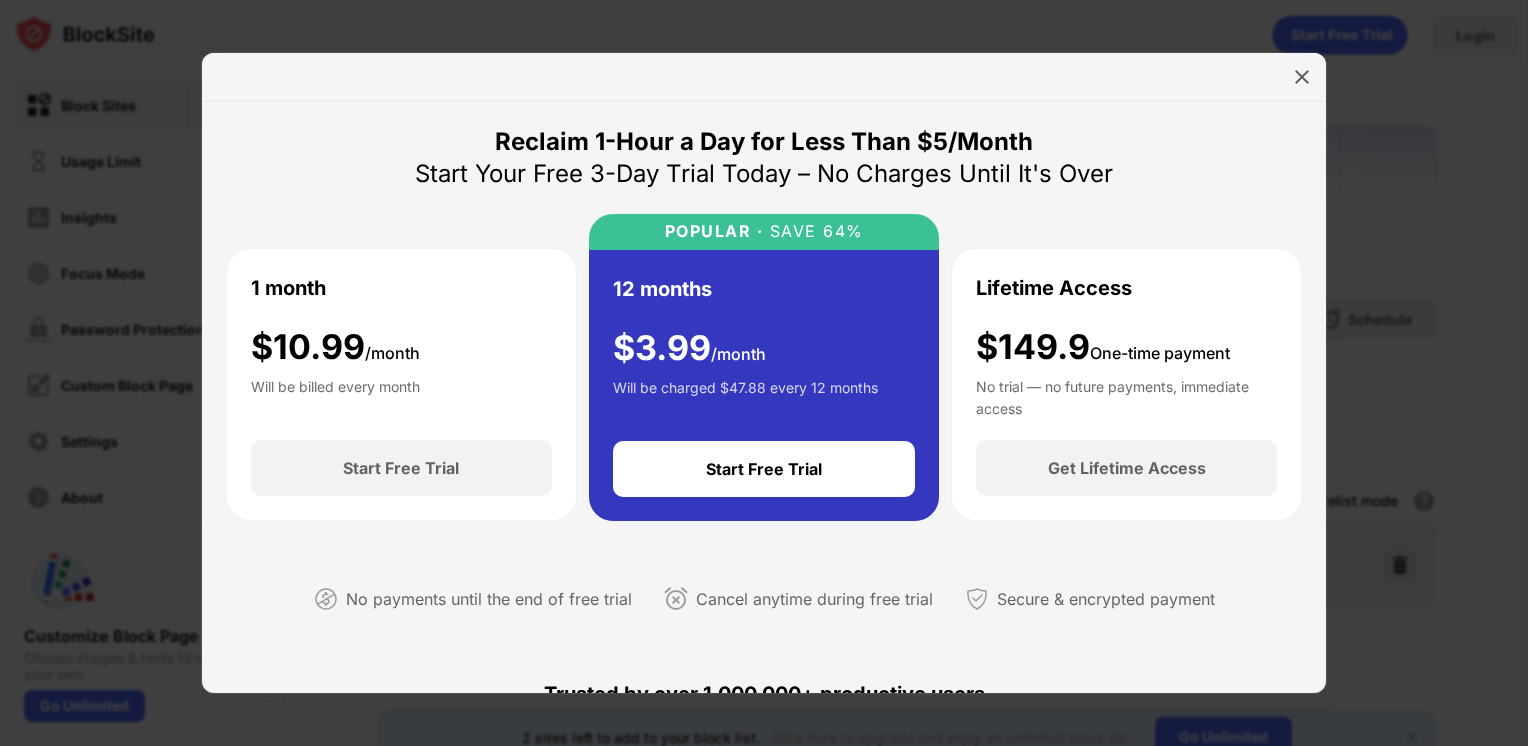 scroll, scrollTop: 0, scrollLeft: 0, axis: both 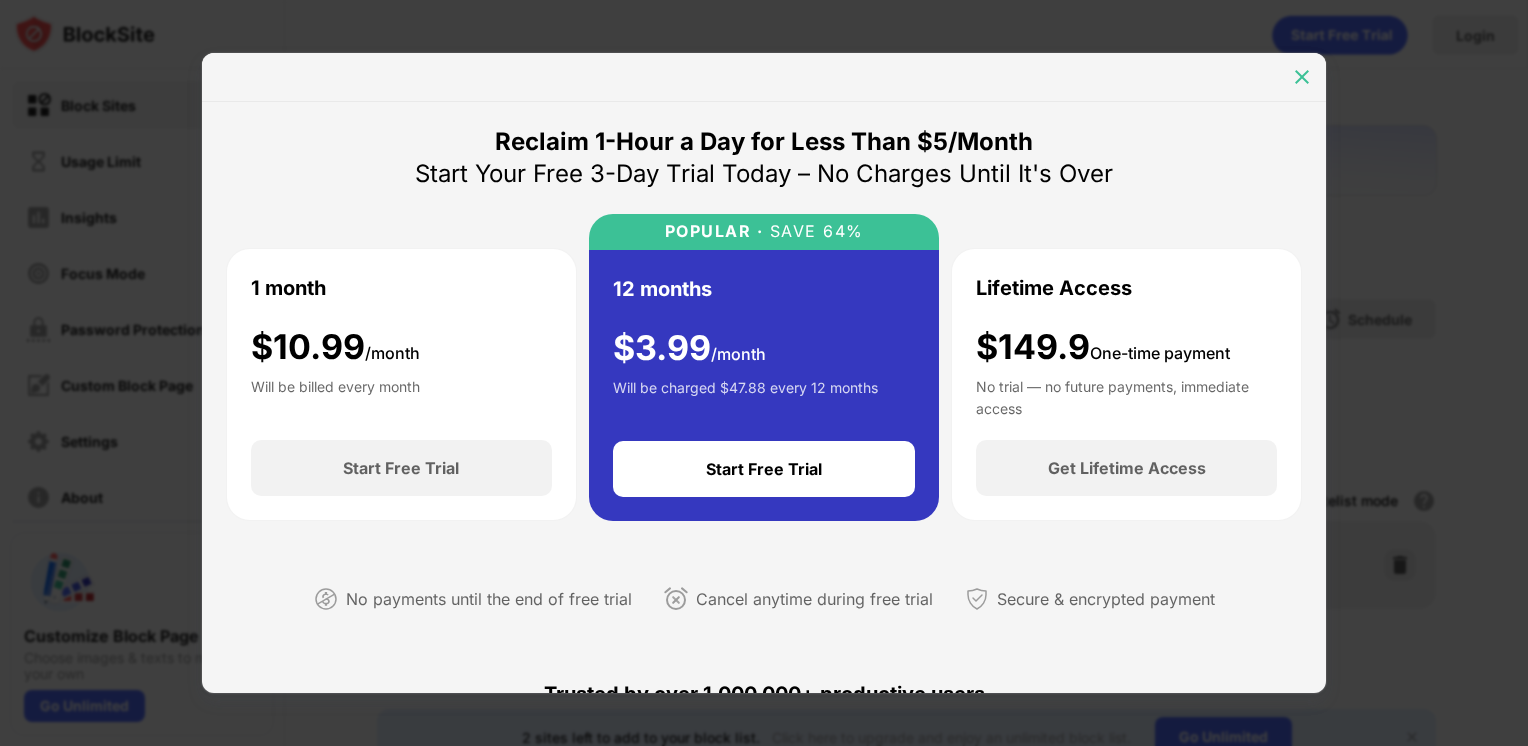 click at bounding box center [1302, 77] 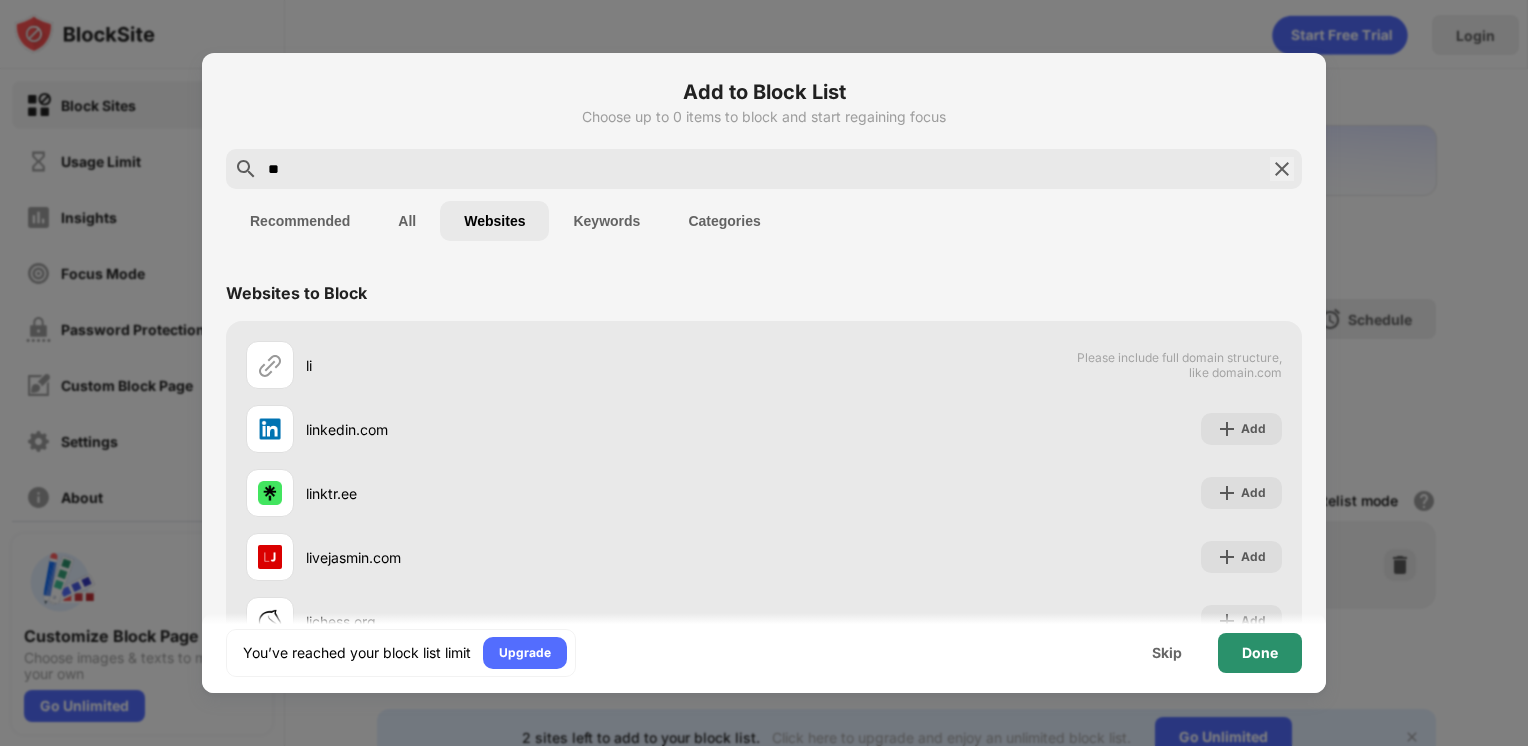 click on "Done" at bounding box center (1260, 653) 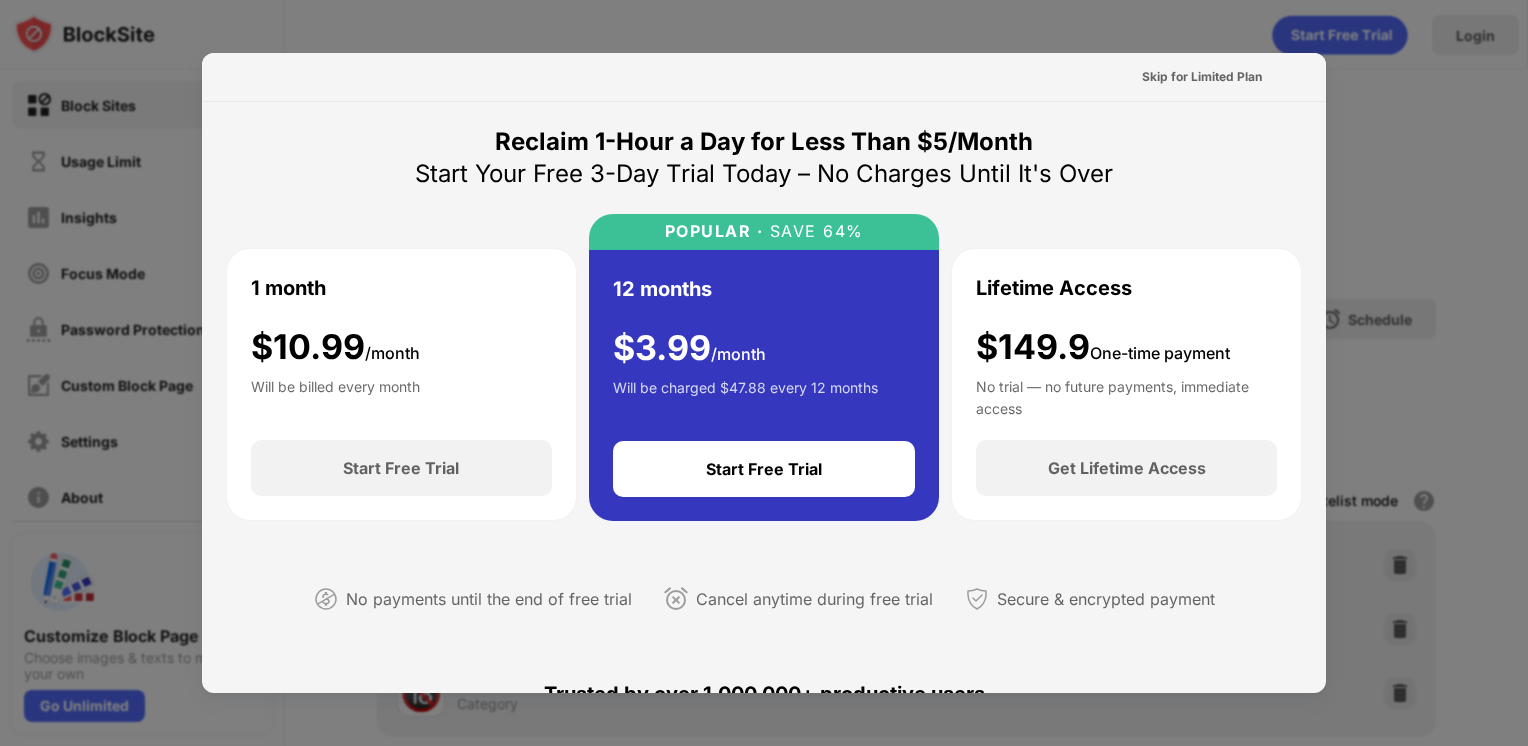 click at bounding box center (764, 373) 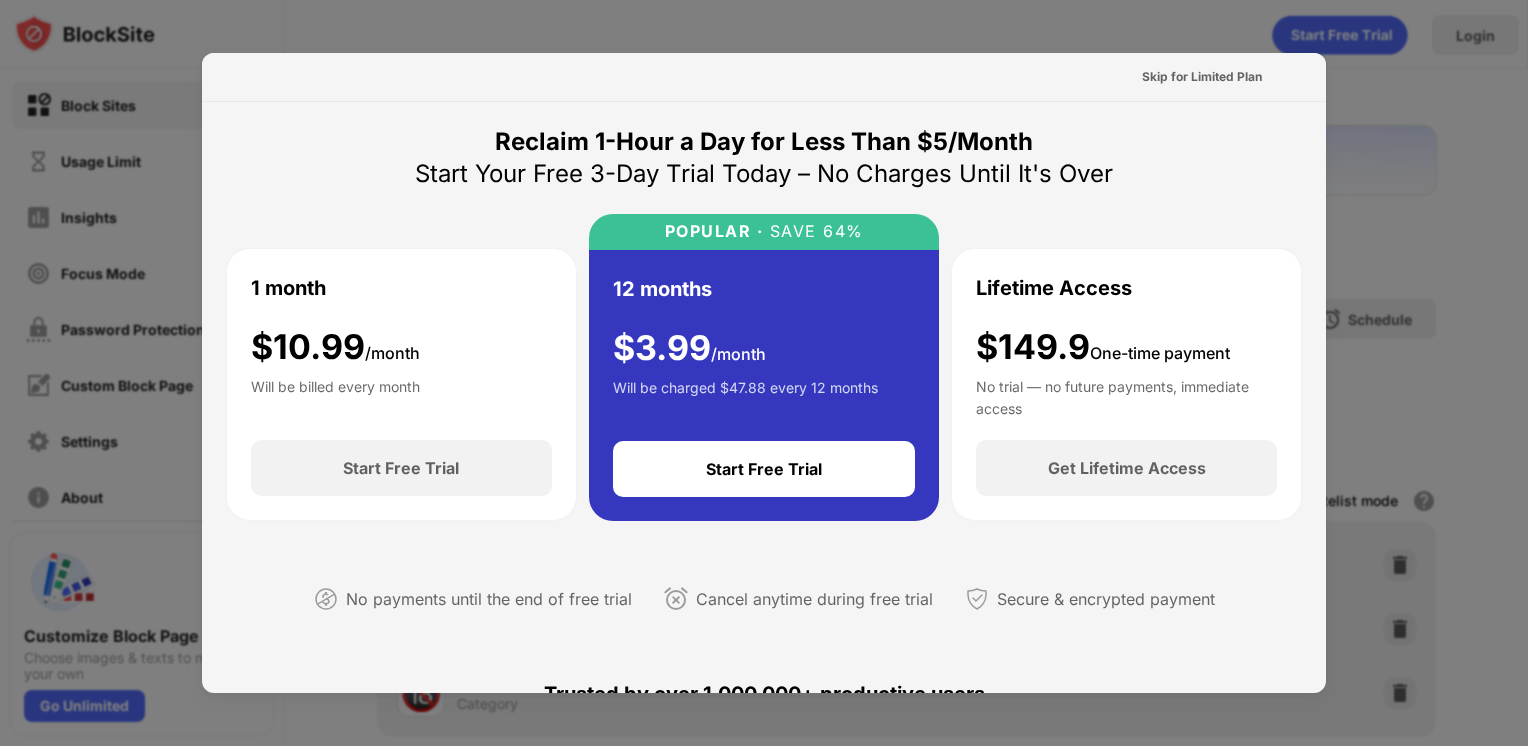 scroll, scrollTop: 0, scrollLeft: 0, axis: both 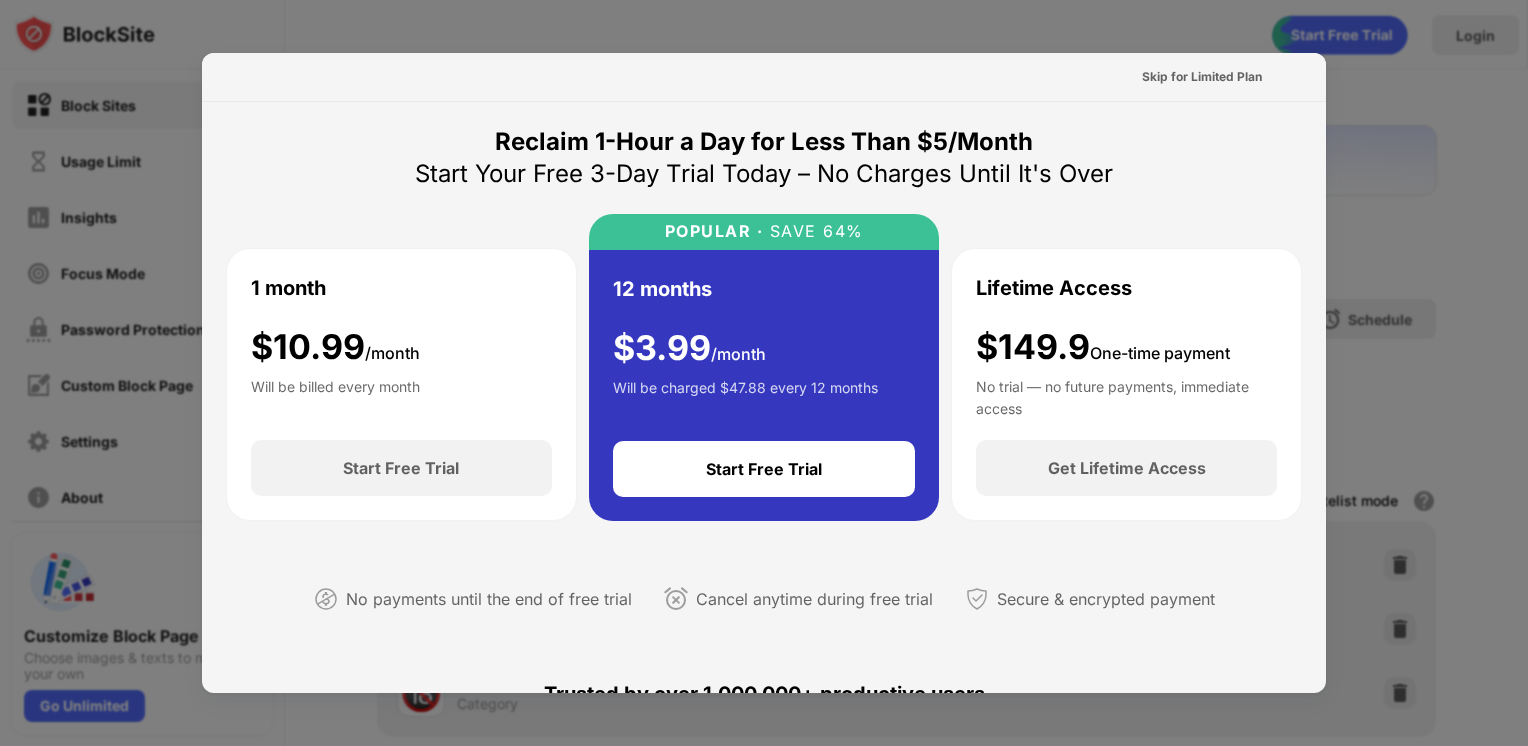 click at bounding box center [764, 373] 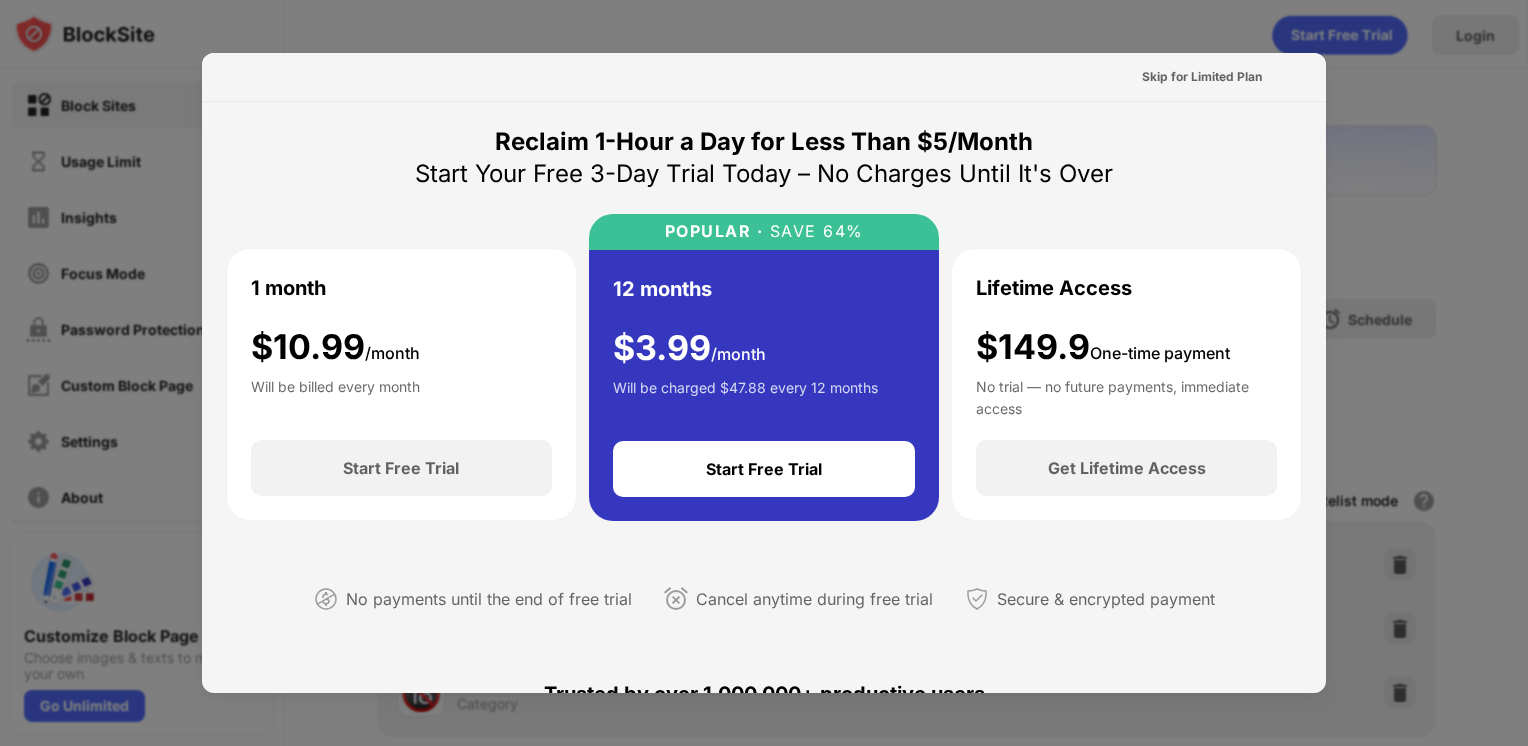 click on "Lifetime Access $149.9  One-time payment No trial — no future payments, immediate access Get Lifetime Access" at bounding box center (1126, 384) 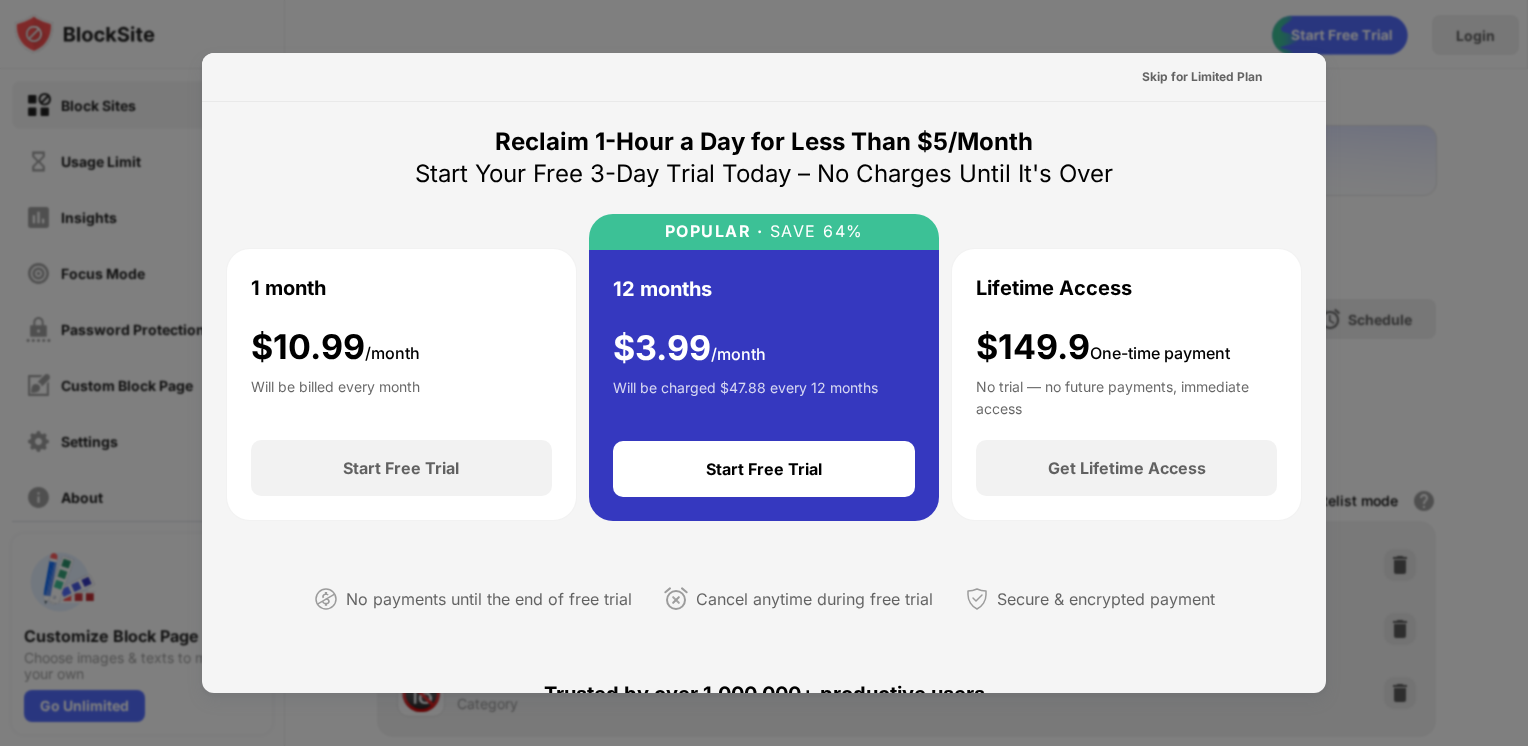 click on "Lifetime Access $149.9  One-time payment No trial — no future payments, immediate access Get Lifetime Access" at bounding box center [1126, 384] 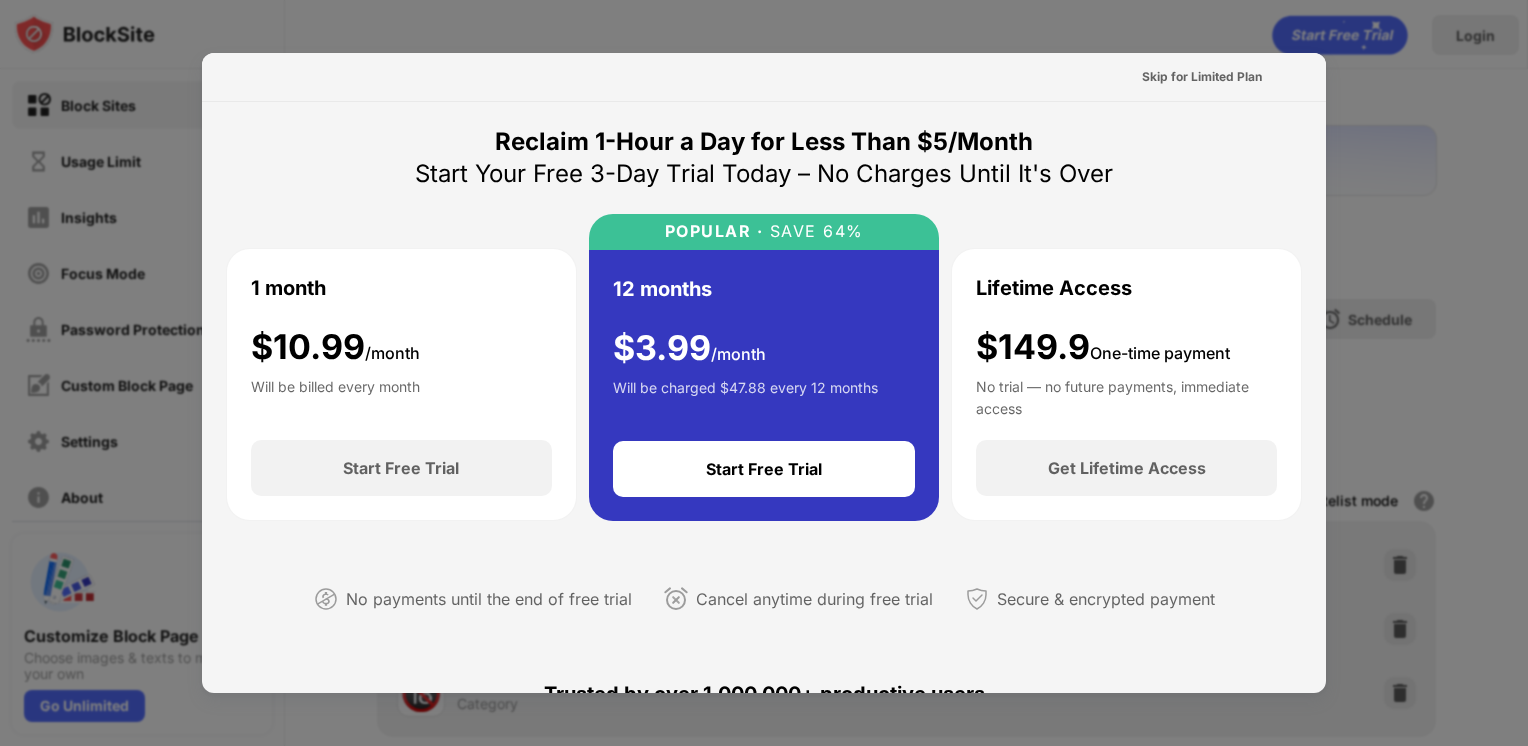 scroll, scrollTop: 560, scrollLeft: 0, axis: vertical 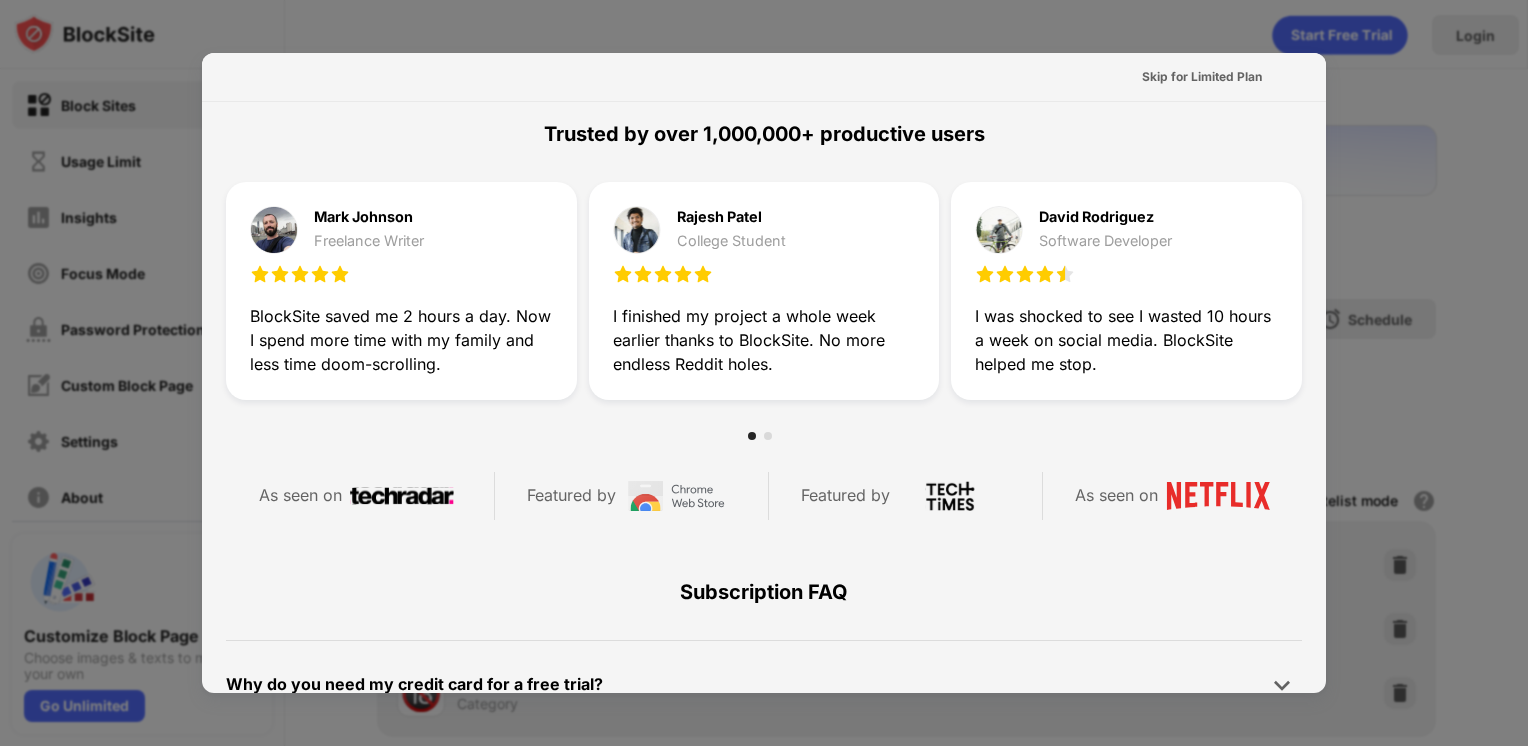 click at bounding box center (764, 373) 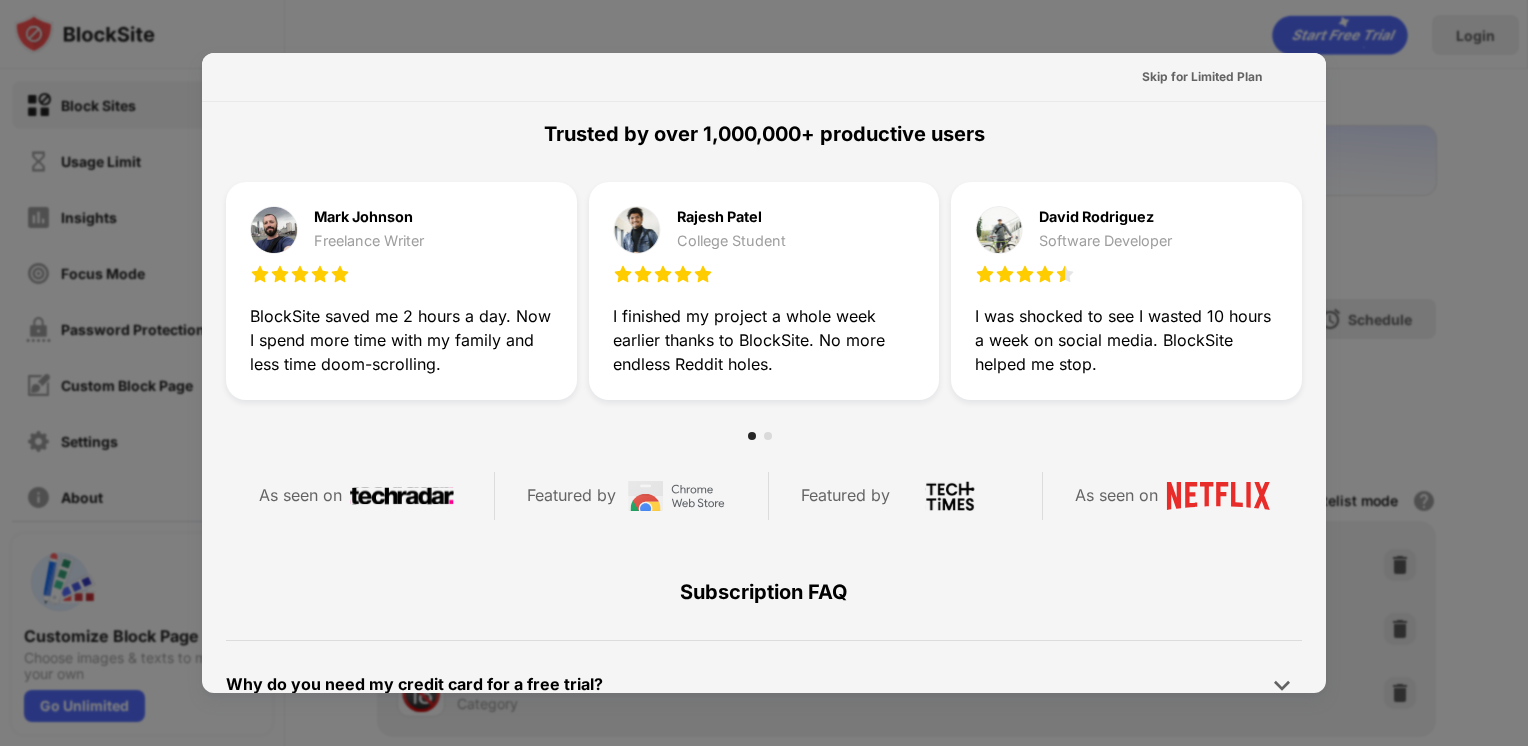 click at bounding box center (764, 373) 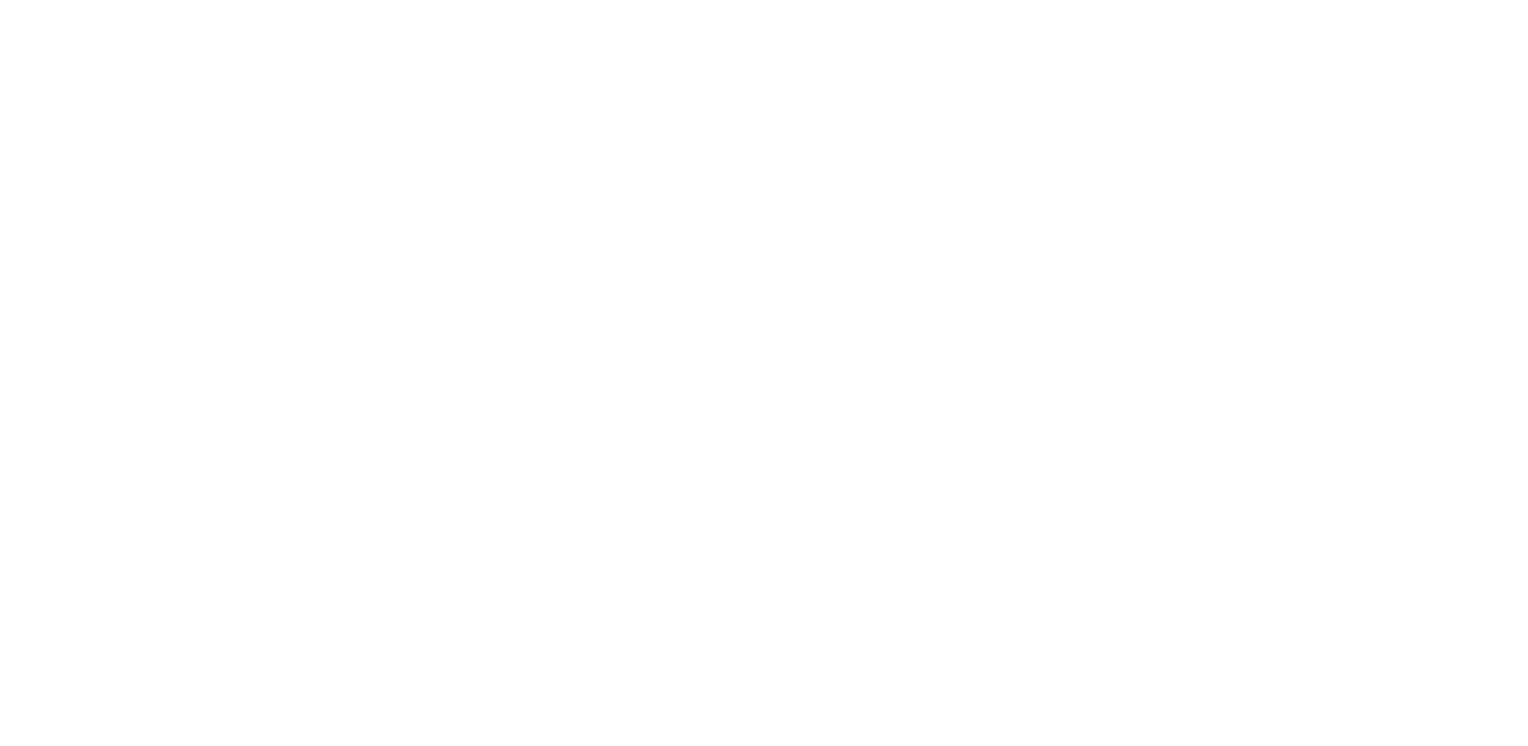 scroll, scrollTop: 0, scrollLeft: 0, axis: both 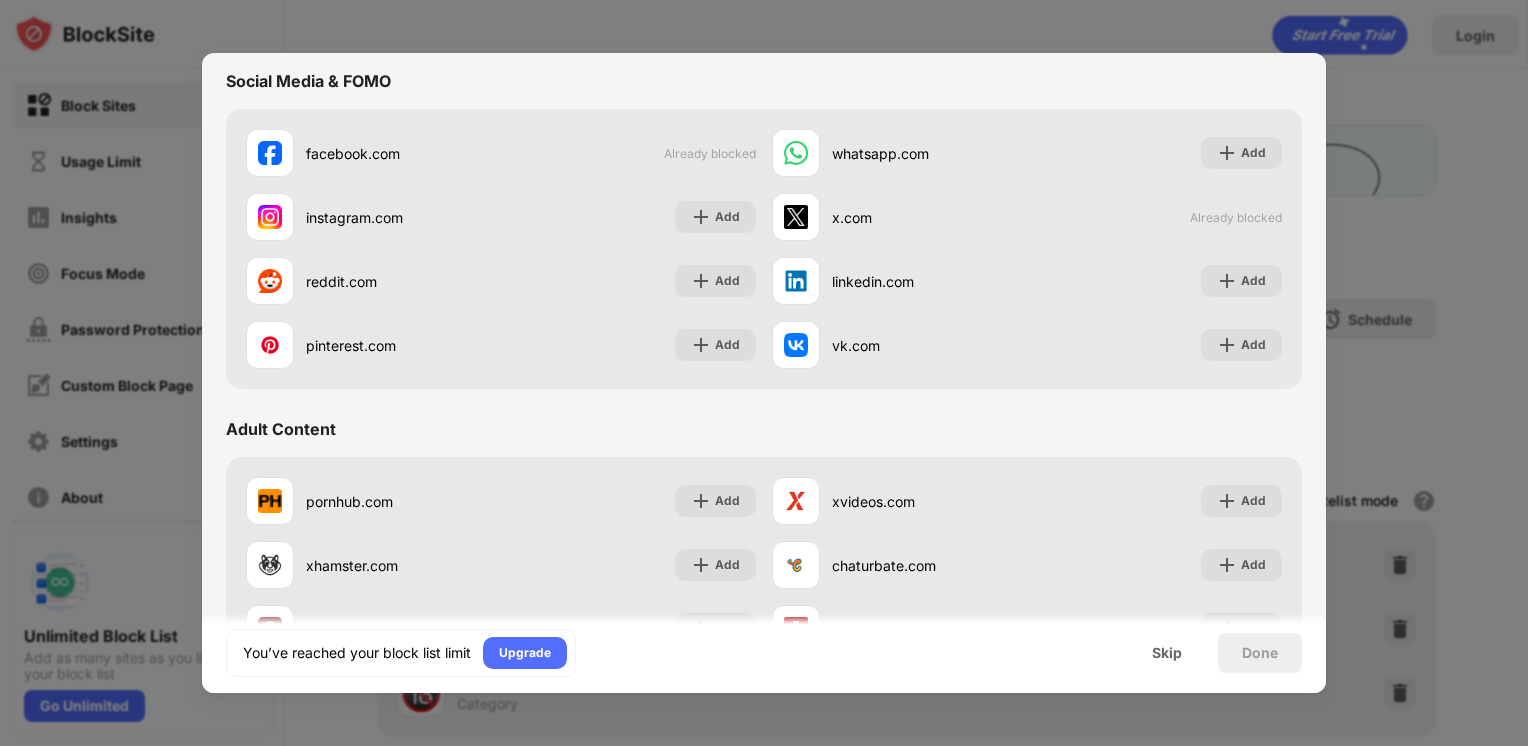 click at bounding box center [764, 373] 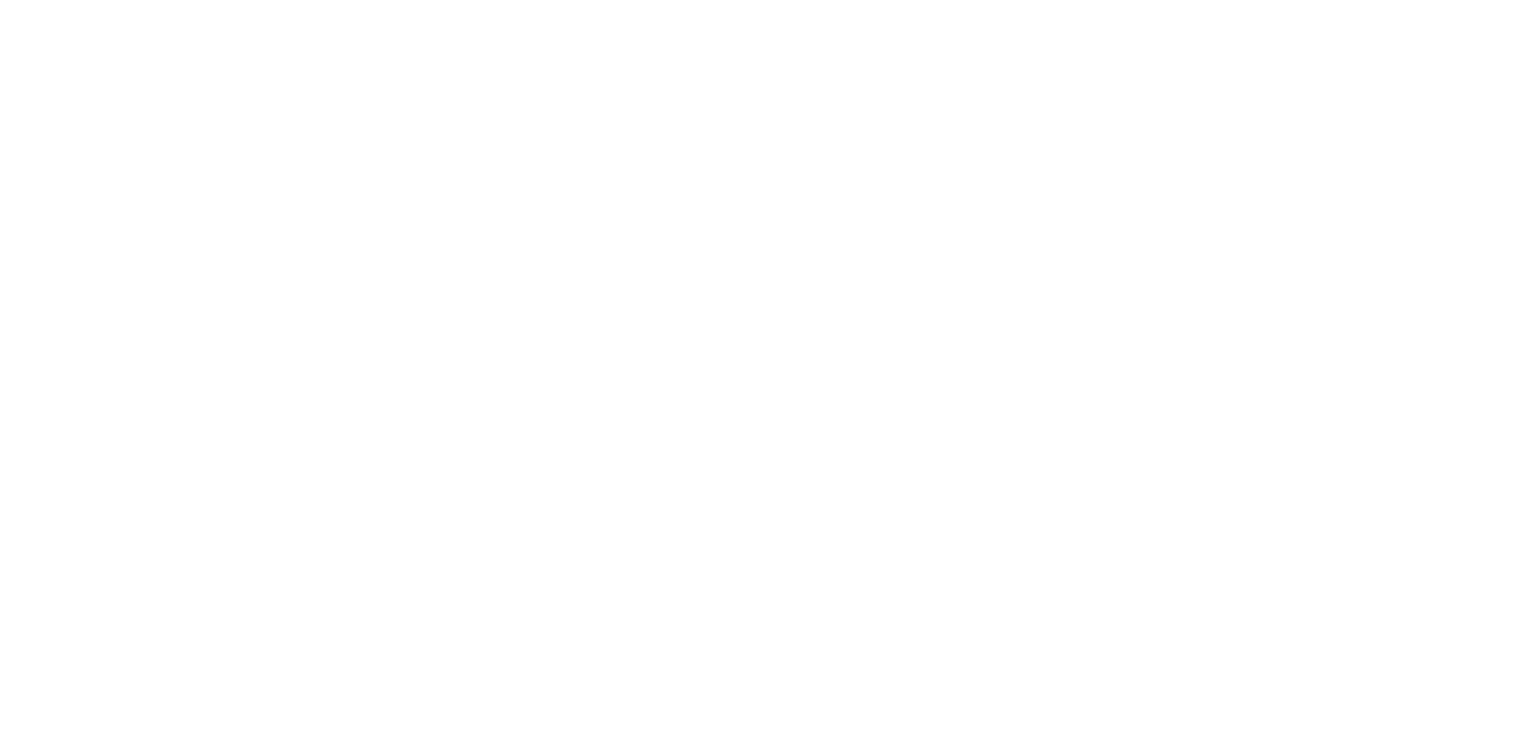 scroll, scrollTop: 0, scrollLeft: 0, axis: both 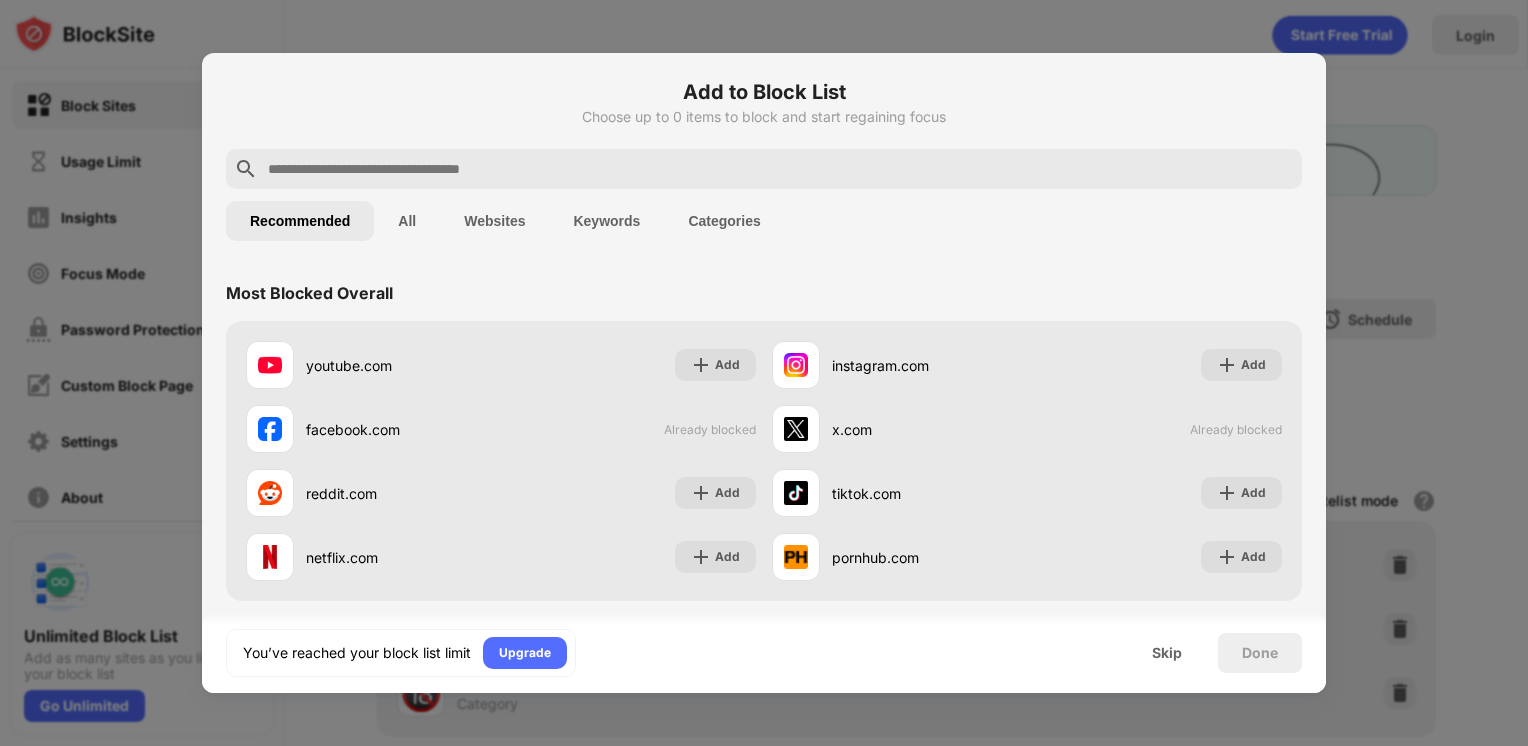 click at bounding box center [764, 373] 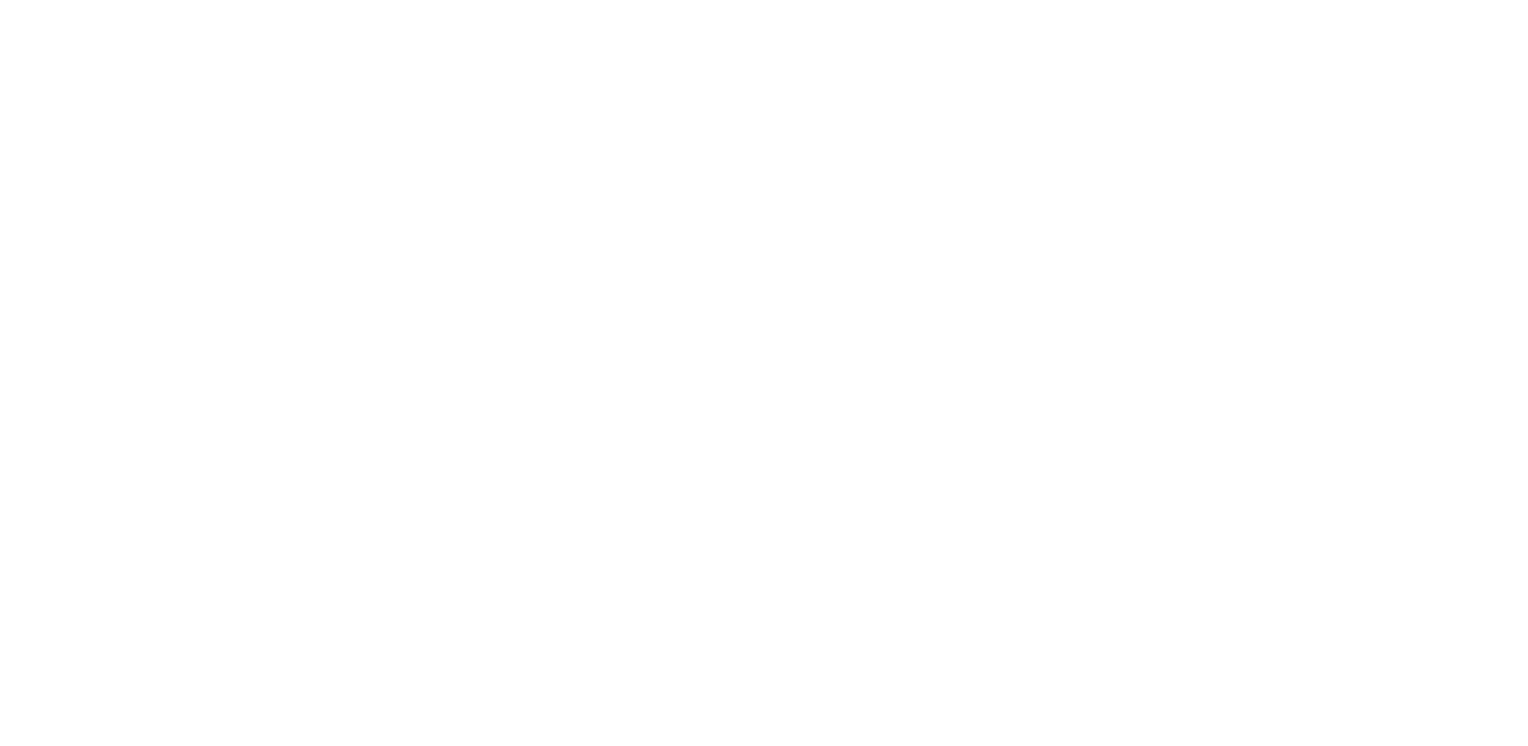 scroll, scrollTop: 0, scrollLeft: 0, axis: both 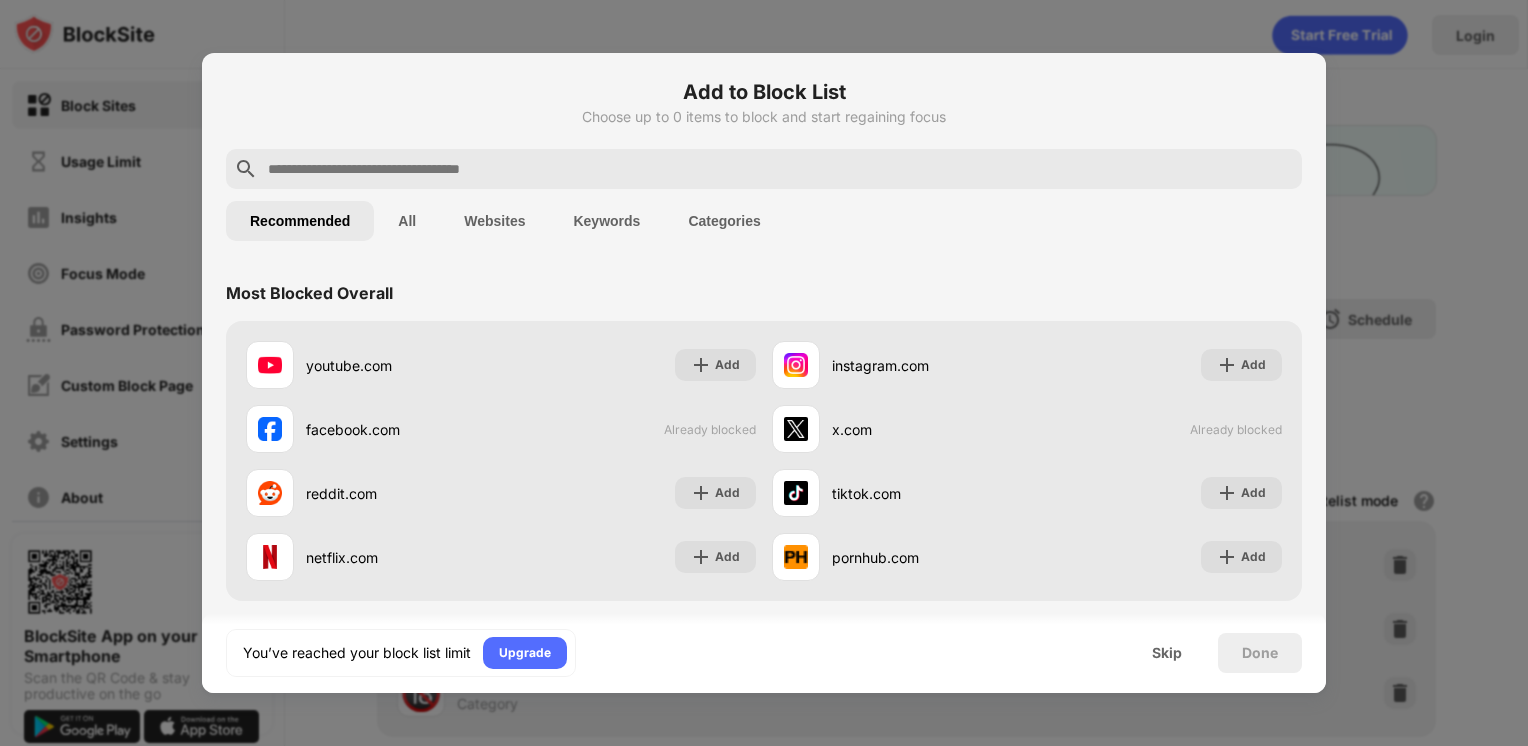 click at bounding box center [764, 373] 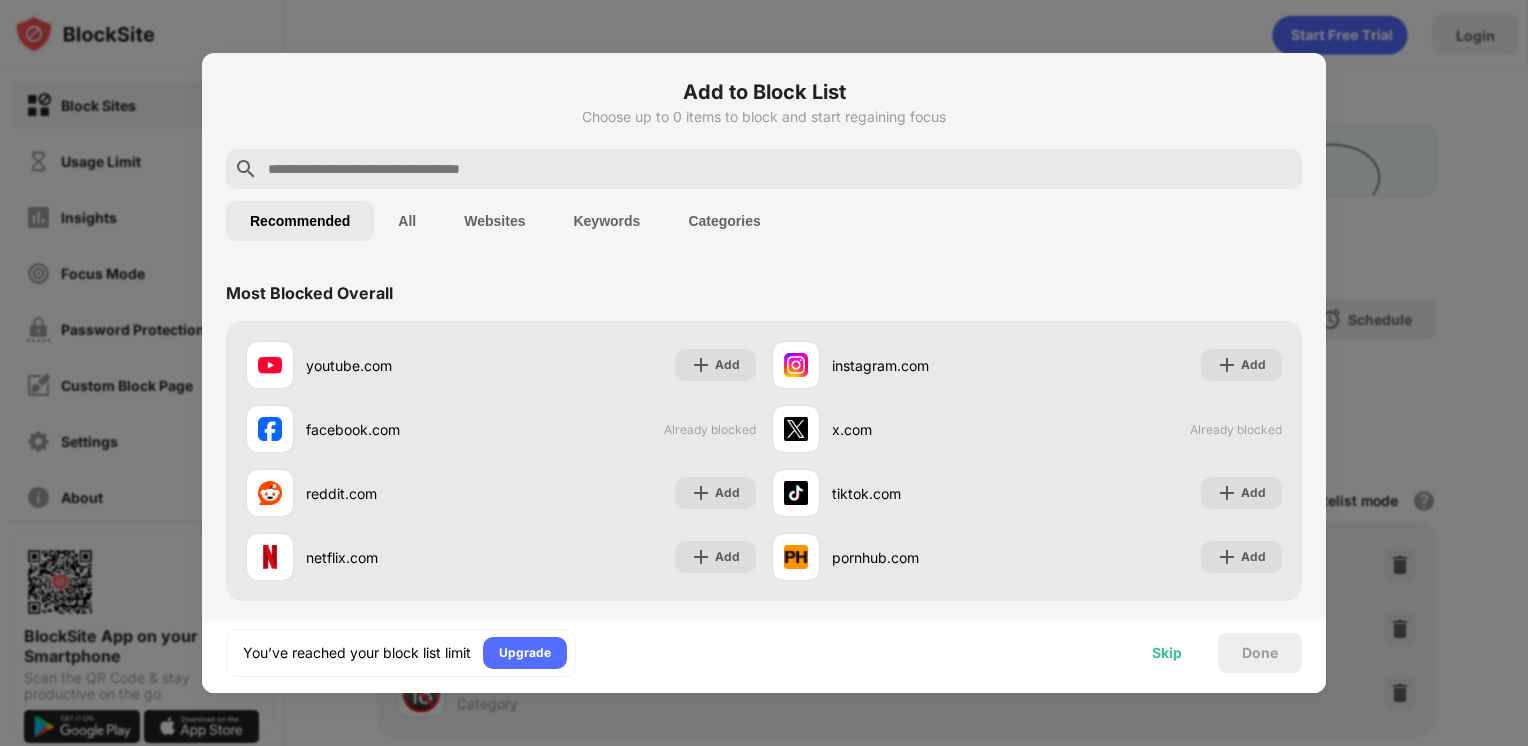 click on "Skip" at bounding box center [1167, 653] 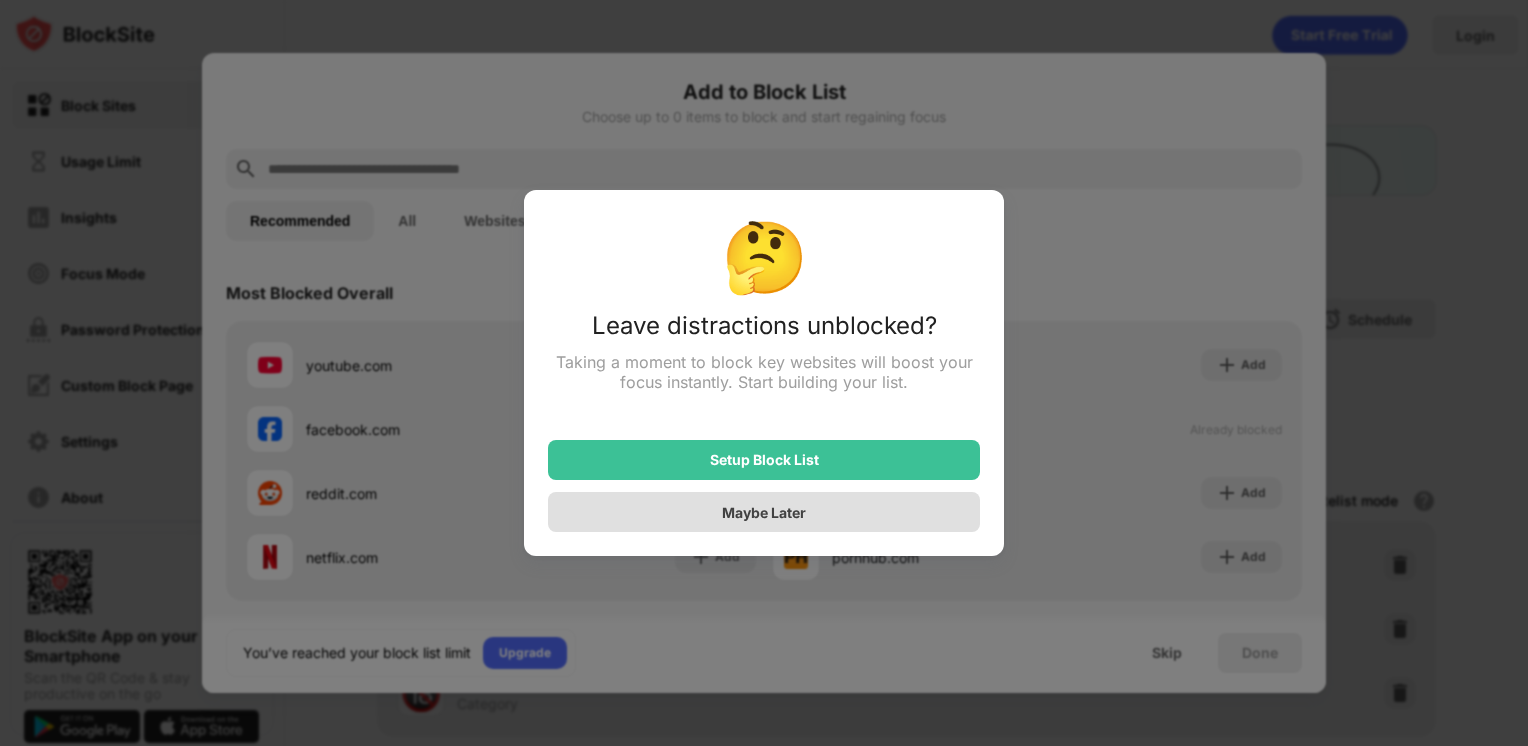 click on "Maybe Later" at bounding box center [764, 512] 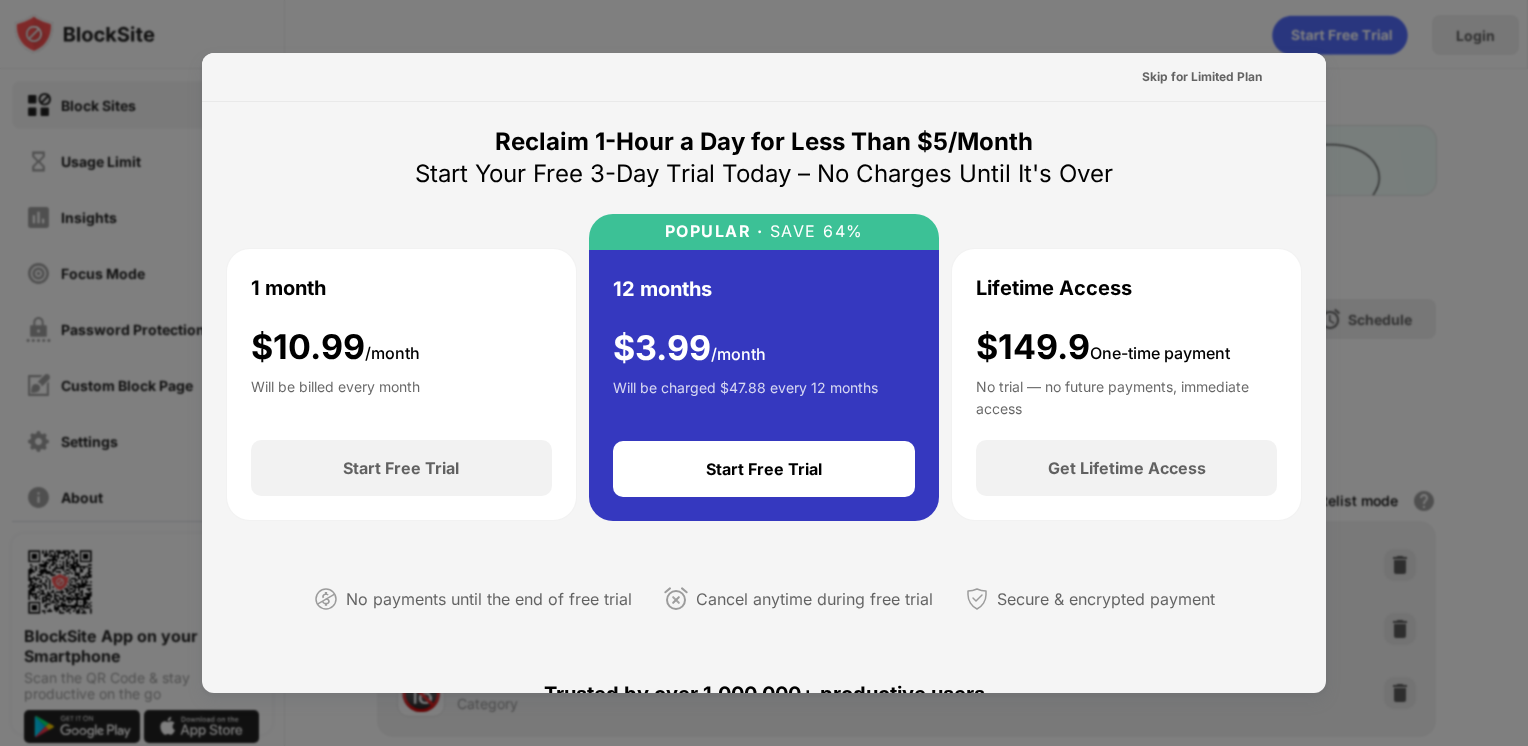 scroll, scrollTop: 0, scrollLeft: 0, axis: both 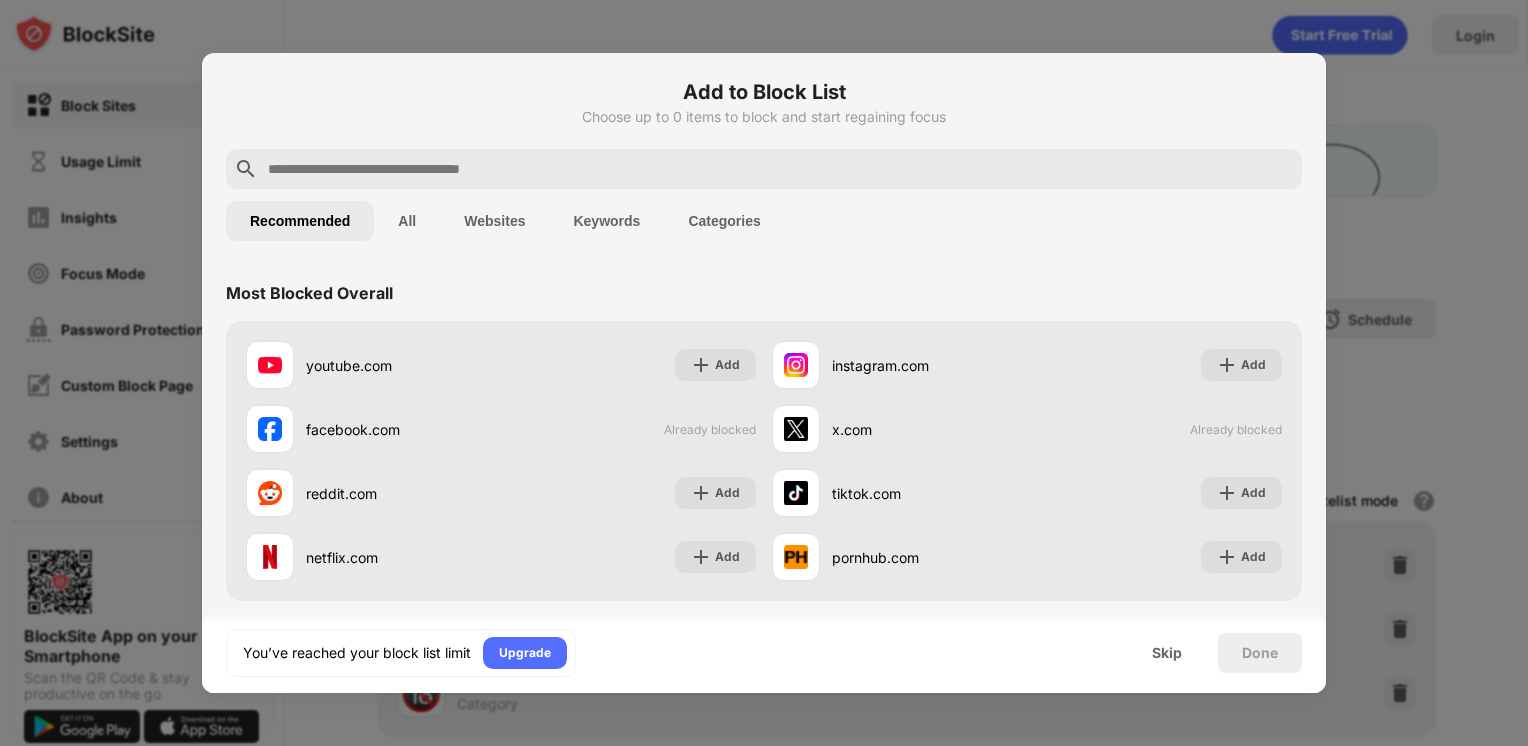click at bounding box center (764, 373) 